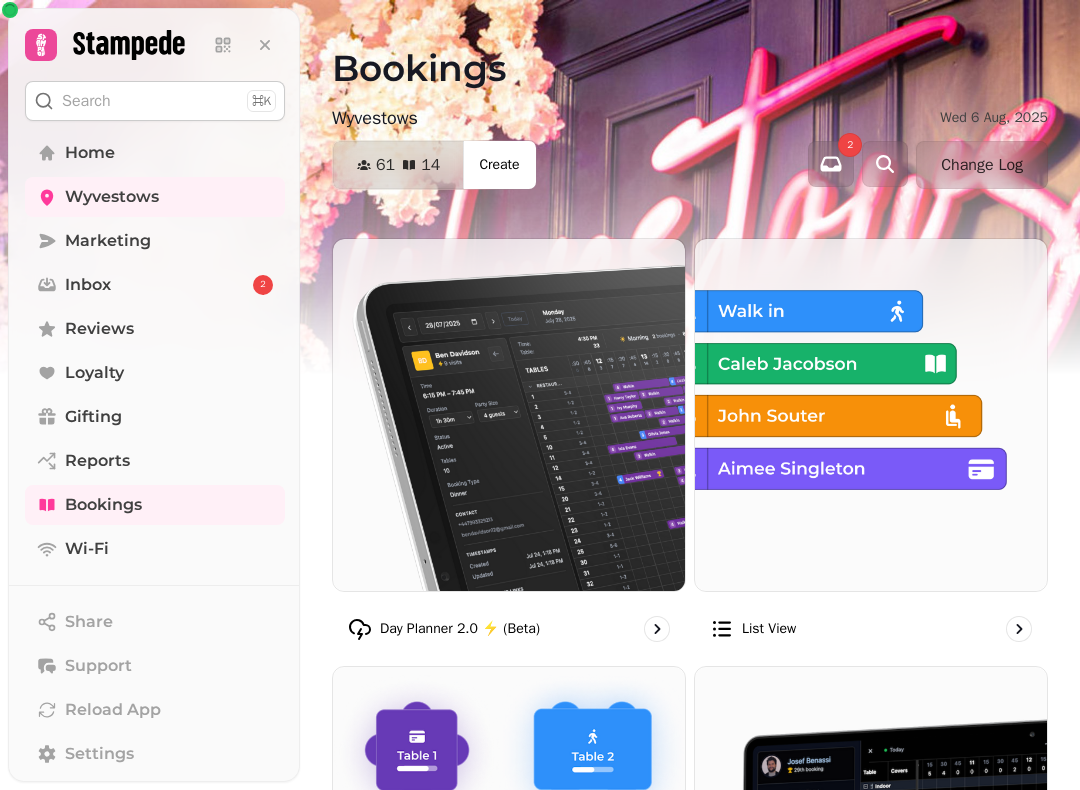 scroll, scrollTop: 0, scrollLeft: 0, axis: both 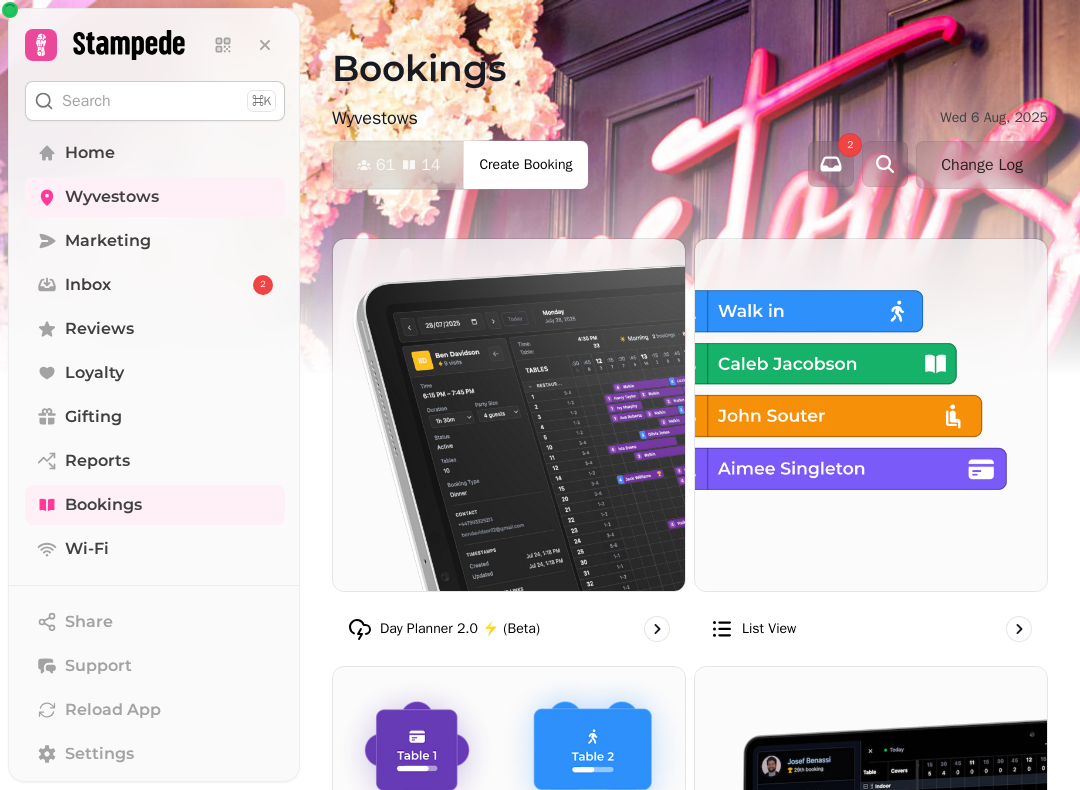 click at bounding box center (509, 415) 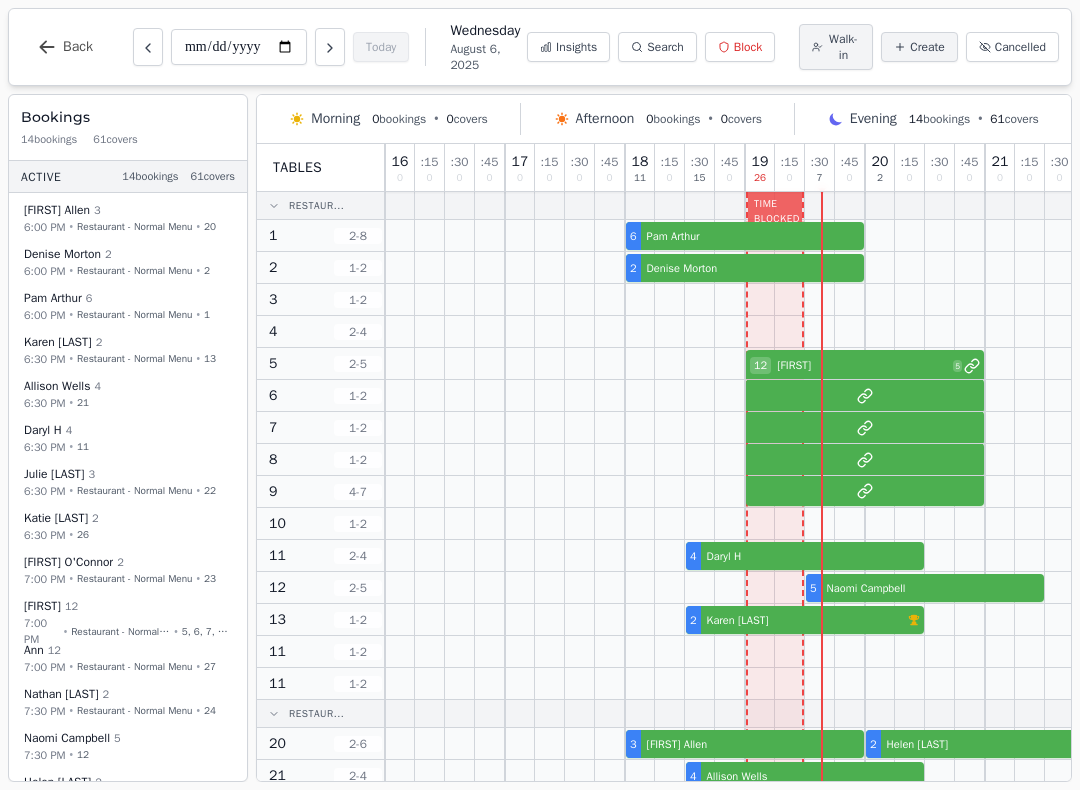 click at bounding box center [330, 47] 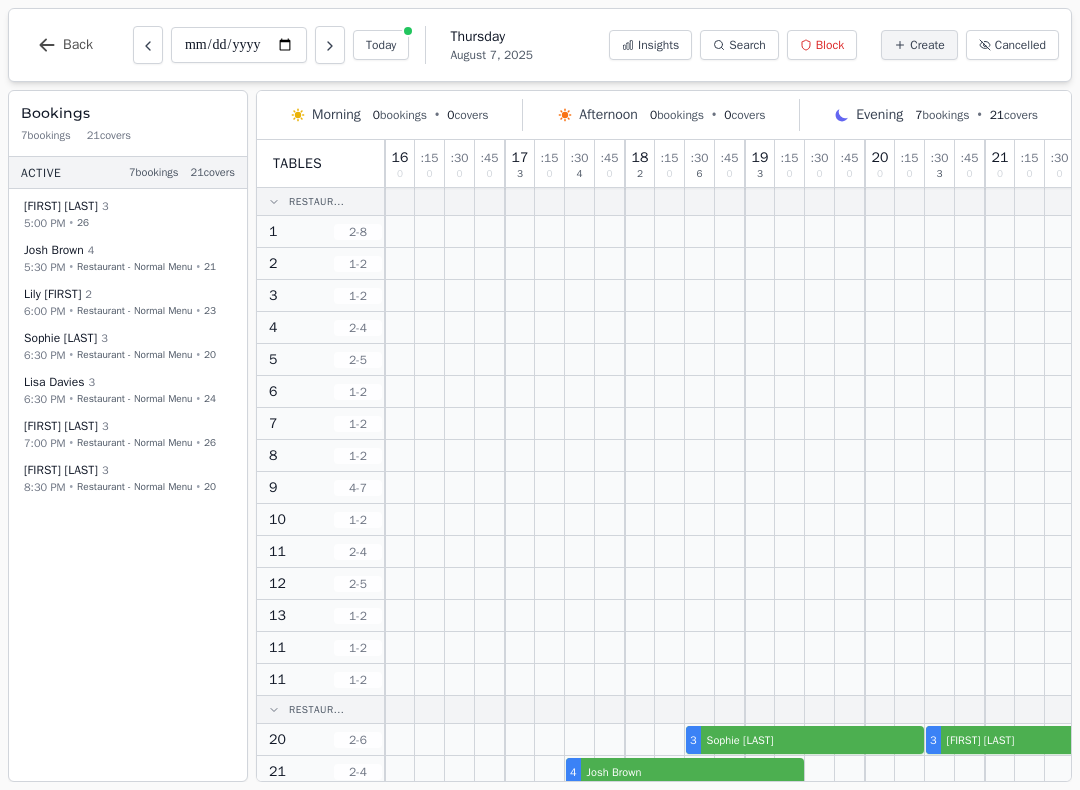 click 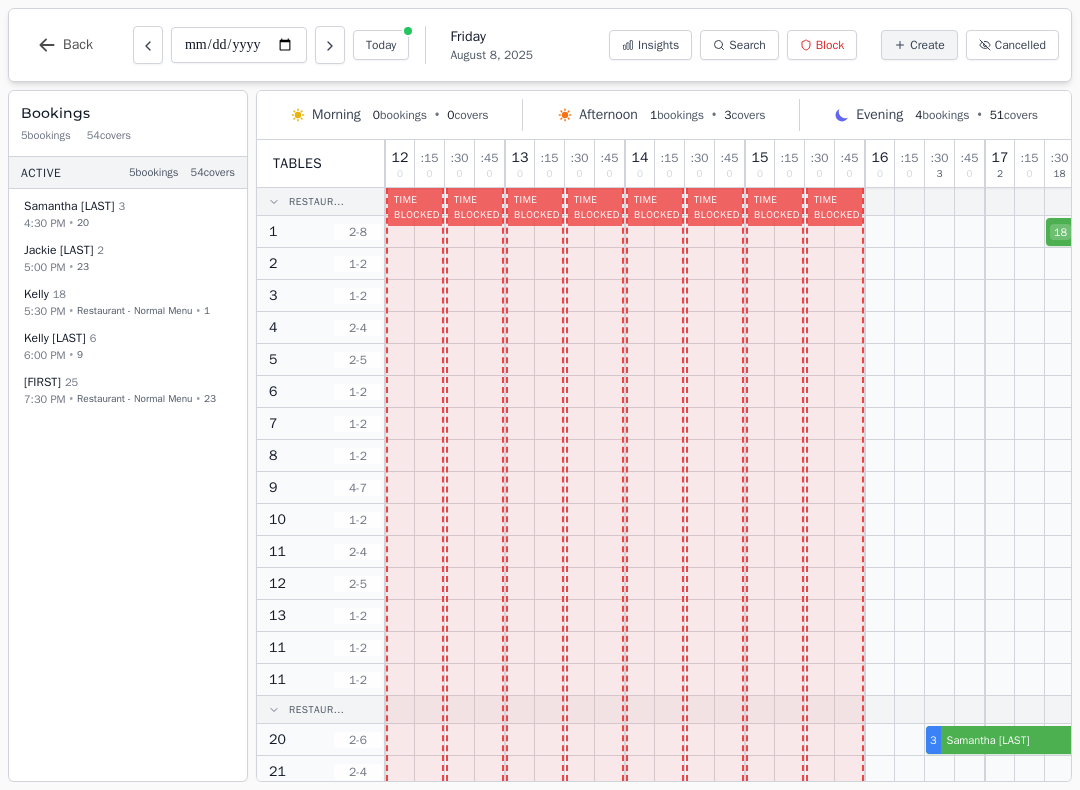 click on "Create" at bounding box center (927, 45) 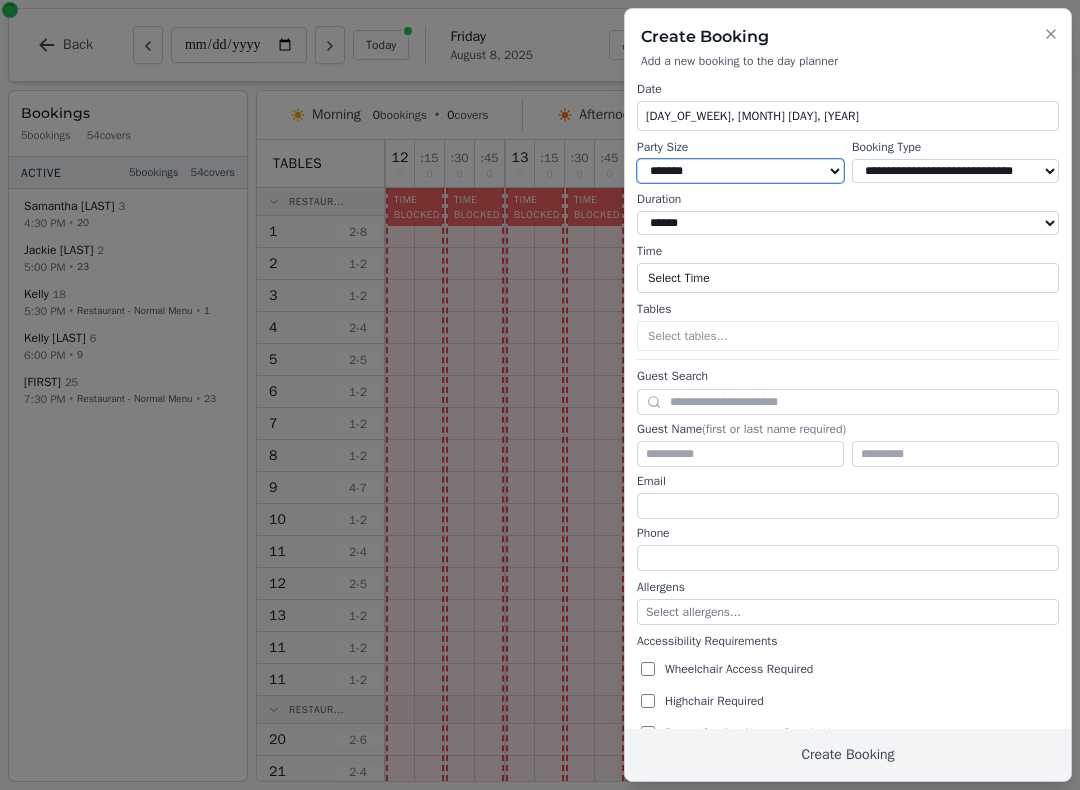 click on "*   ***** *   ****** *   ****** *   ****** *   ****** *   ****** *   ****** *   ****** *   ****** **   ****** **   ****** **   ****** **   ****** **   ****** **   ****** **   ****** **   ****** **   ****** **   ****** **   ****** **   ****** **   ****** **   ****** **   ****** **   ****** **   ****** **   ****** **   ****** **   ****** **   ****** **   ****** **   ****** **   ****** **   ****** **   ****** **   ****** **   ****** **   ****** **   ****** **   ****** **   ****** **   ****** **   ****** **   ****** **   ****** **   ****** **   ****** **   ****** **   ****** **   ****** **   ****** **   ****** **   ****** **   ****** **   ****** **   ****** **   ****** **   ****** **   ****** **   ****** **   ****** **   ****** **   ****** **   ****** **   ****** **   ****** **   ****** **   ****** **   ****** **   ****** **   ****** **   ****** **   ****** **   ****** **   ****** **   ****** **   ****** **   ****** **   ****** **   ****** **   ****** **   ****** **   ****** **   ****** **   ****** **   ****** **" at bounding box center (740, 171) 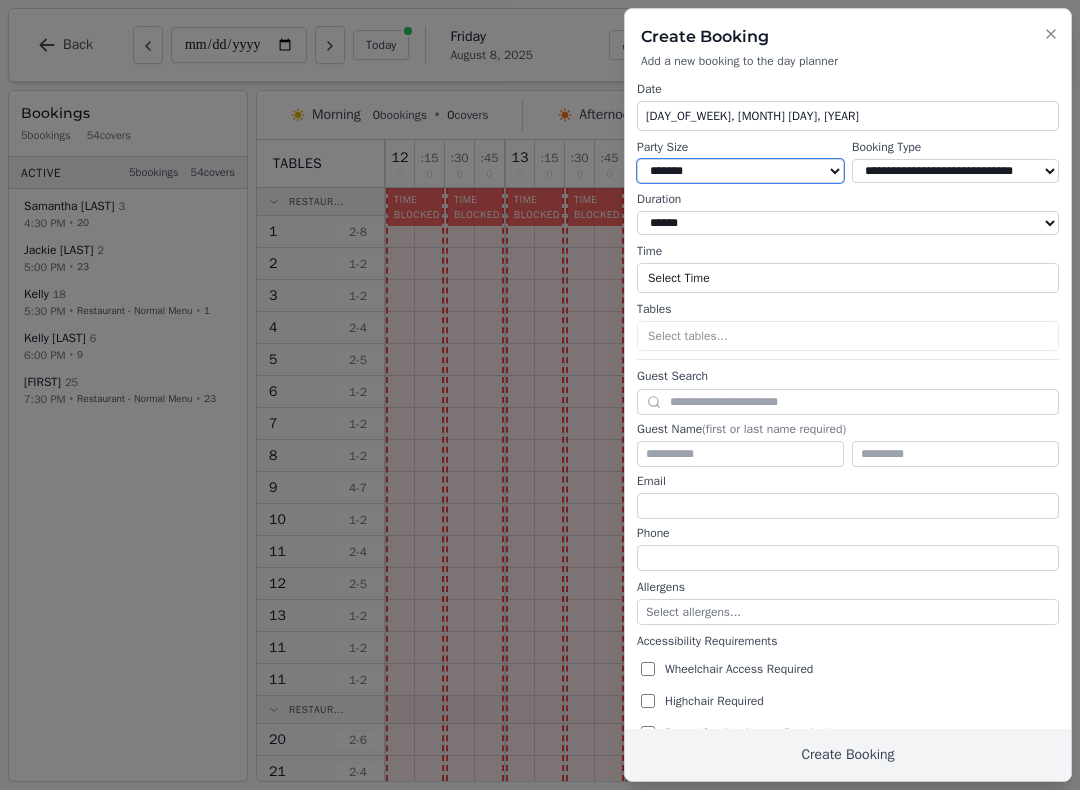 select on "*" 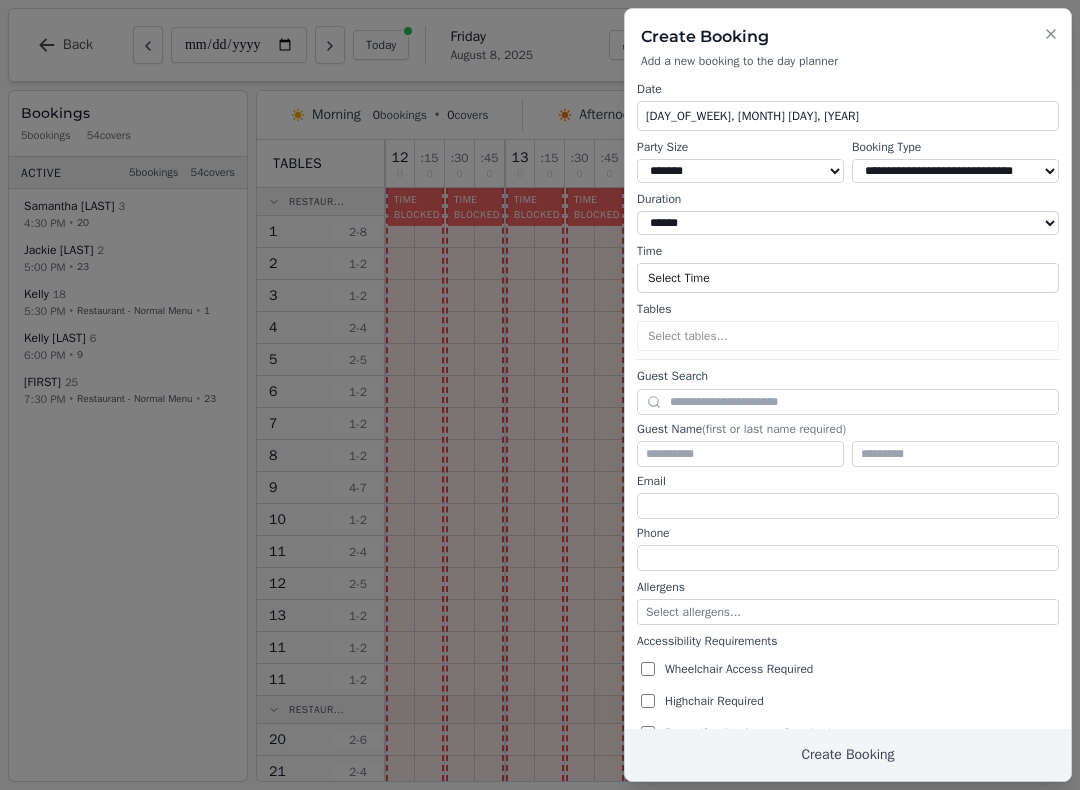 click on "Select Time" at bounding box center (848, 278) 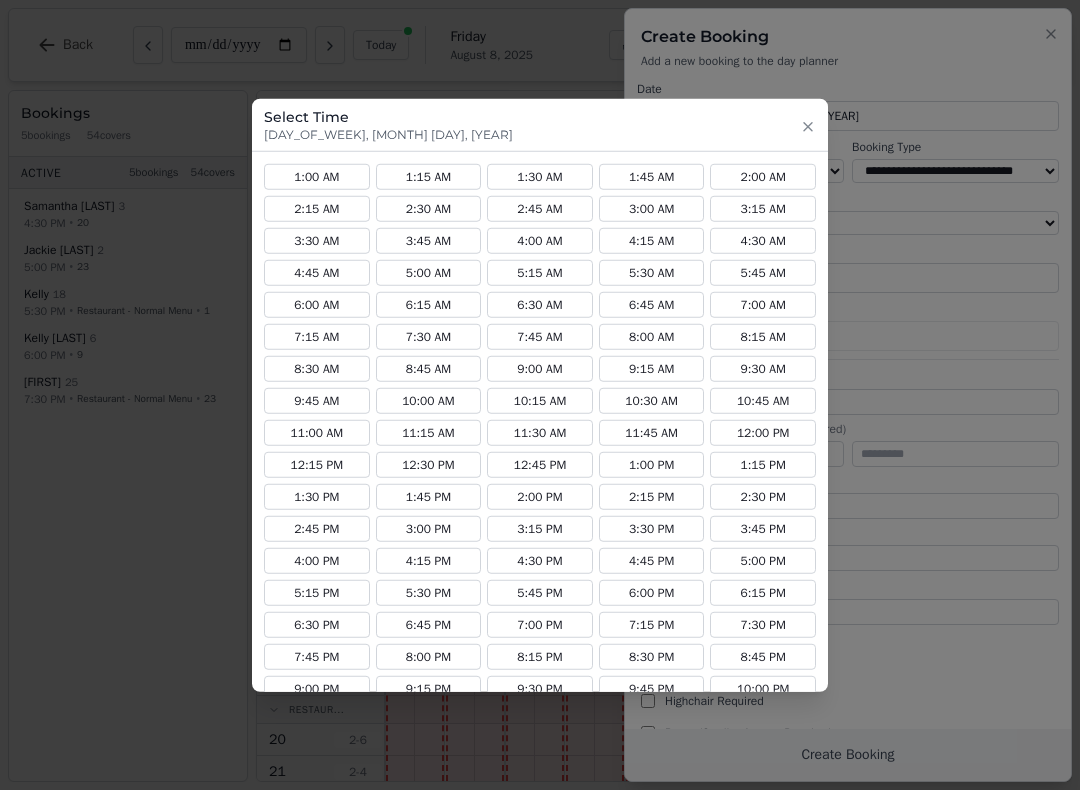 click on "7:00 PM" at bounding box center (540, 625) 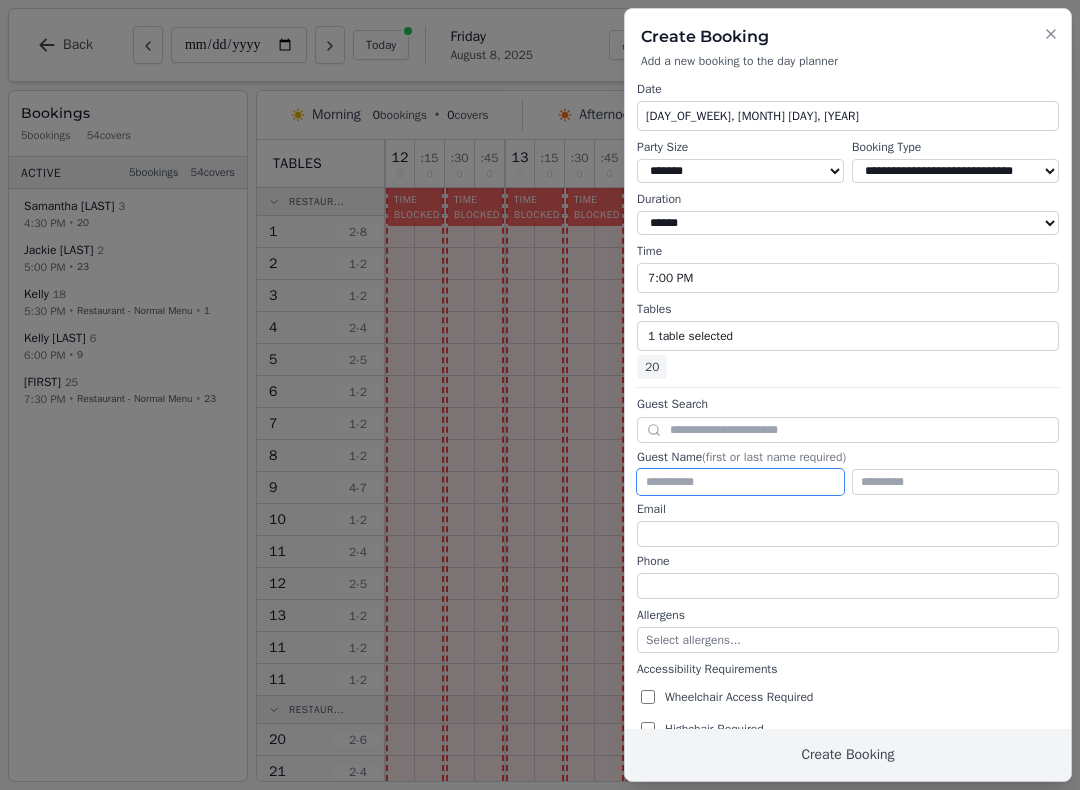click at bounding box center (740, 482) 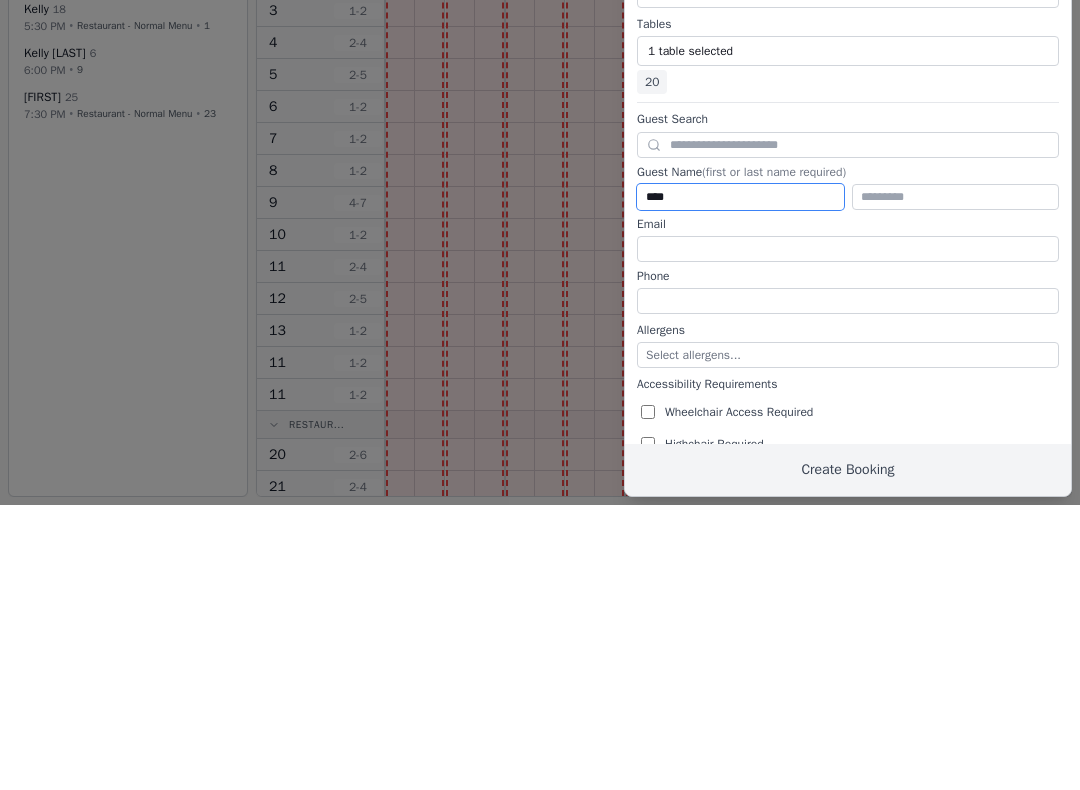 type on "****" 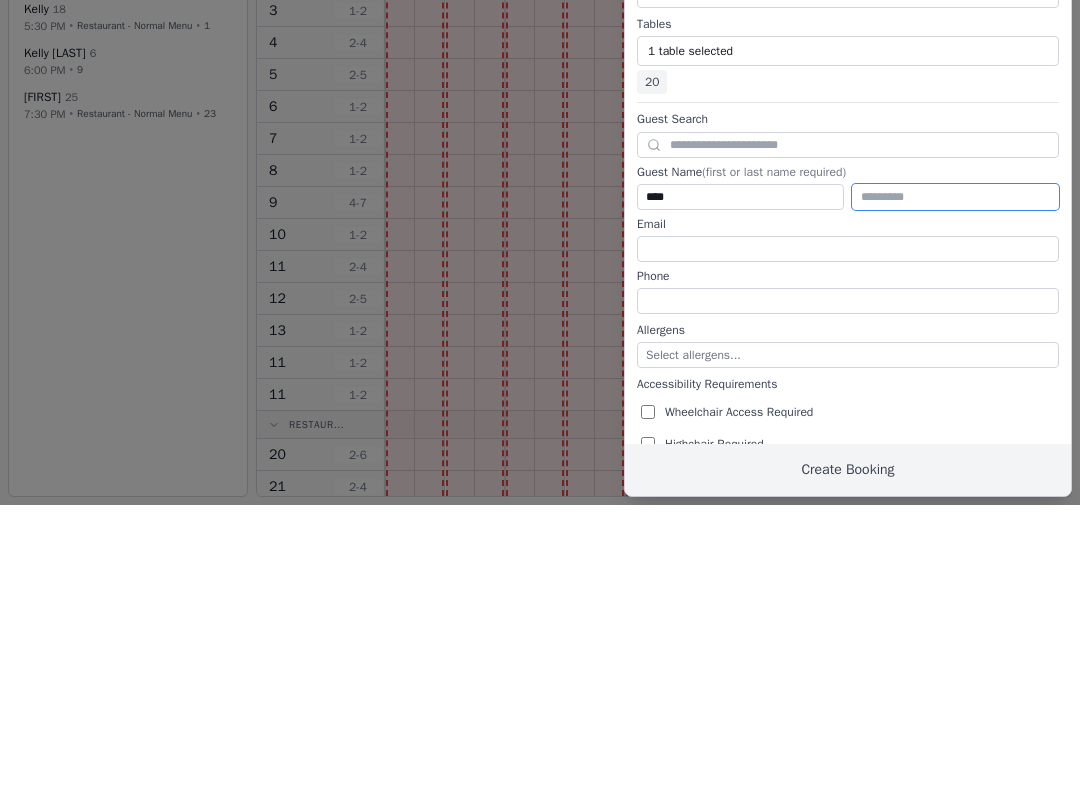 click at bounding box center [955, 482] 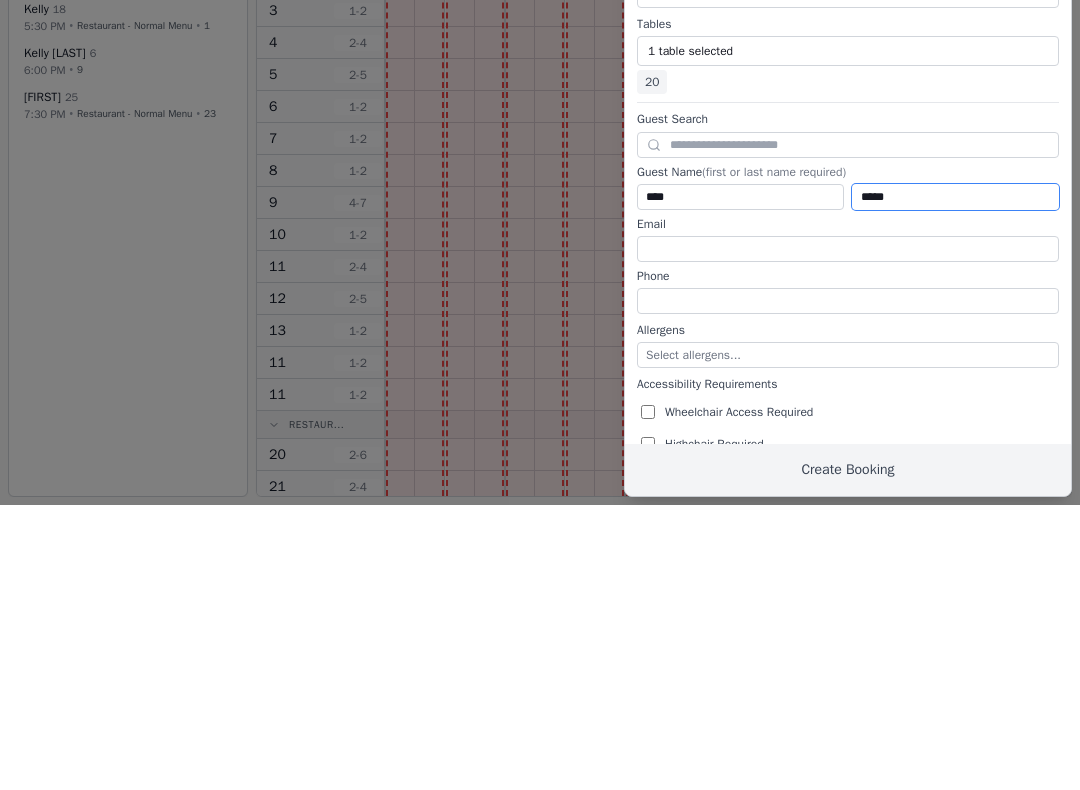 type on "*****" 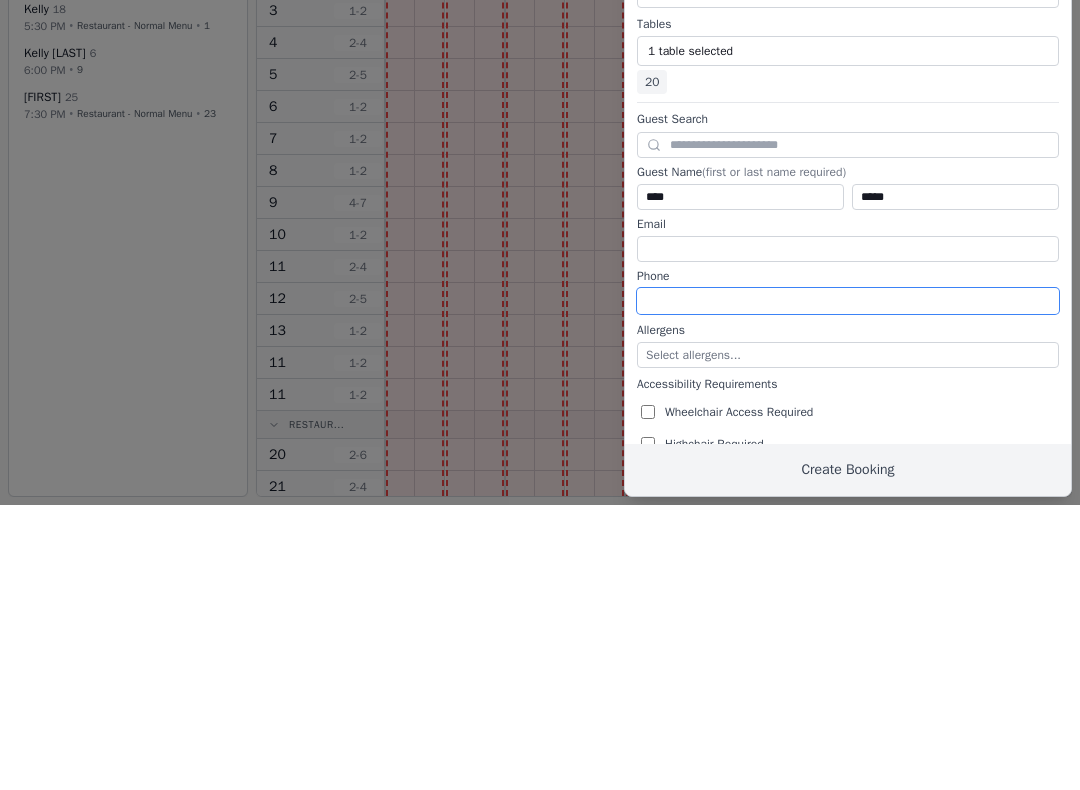 click at bounding box center (848, 586) 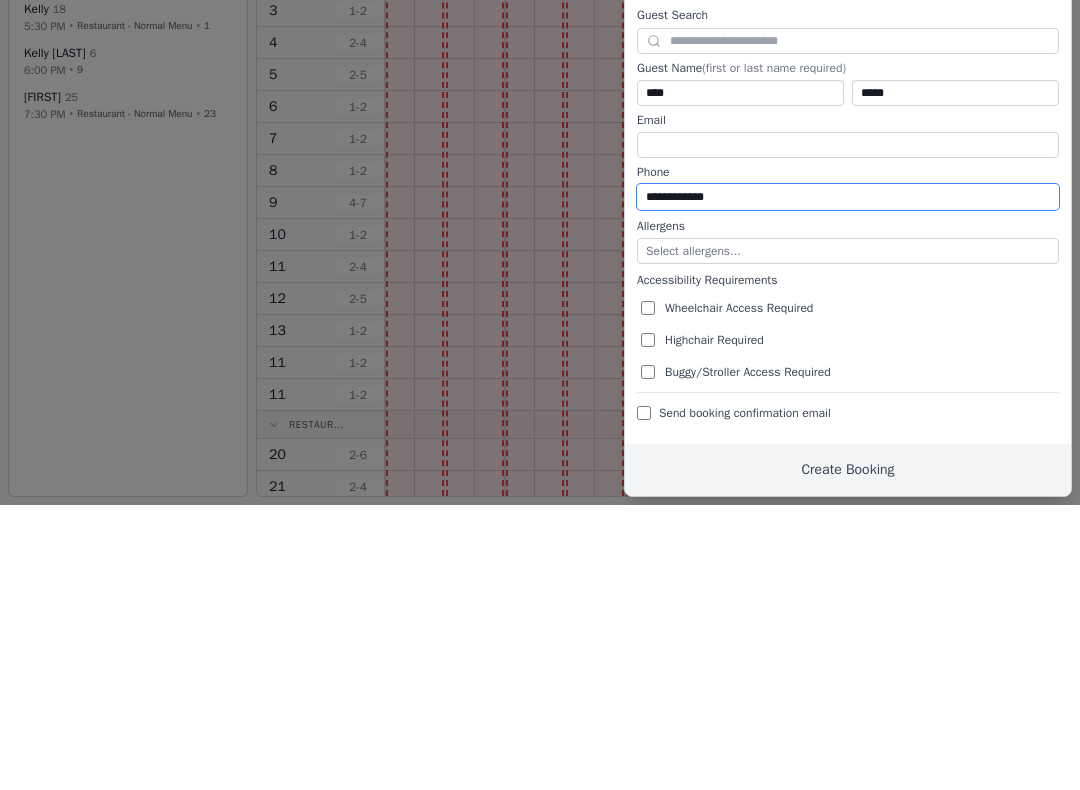 scroll, scrollTop: 103, scrollLeft: 0, axis: vertical 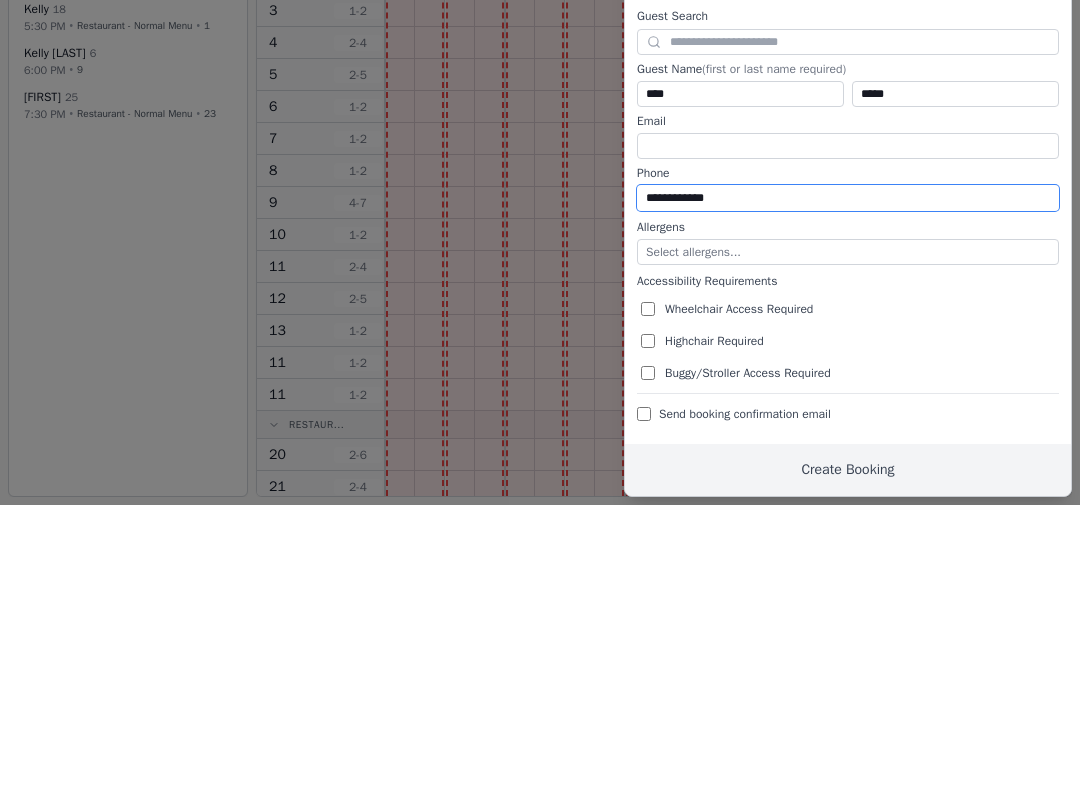 type on "**********" 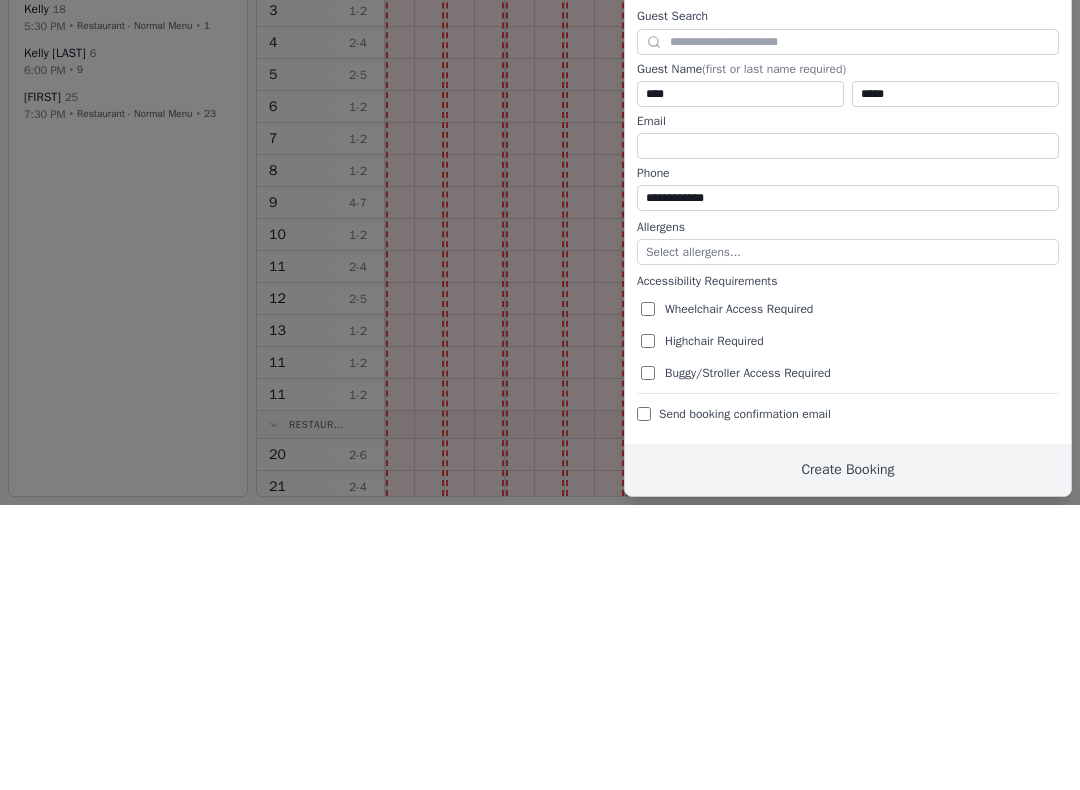 click on "Phone" at bounding box center (848, 458) 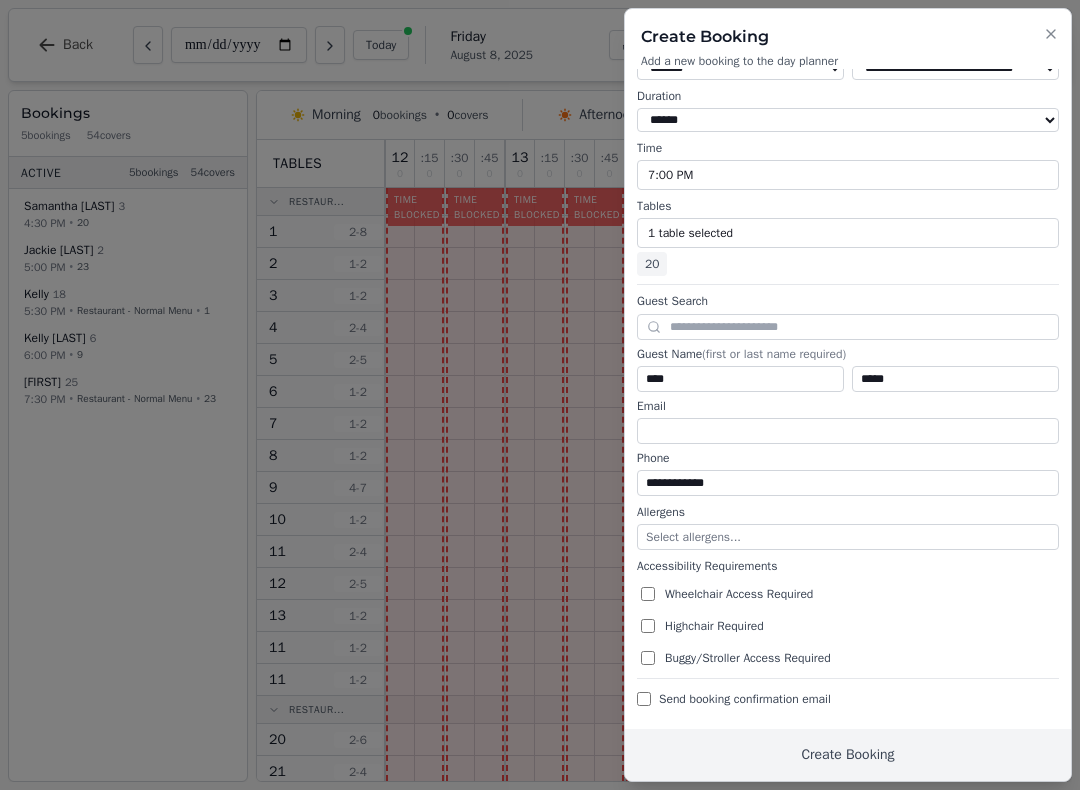 click on "Create Booking" at bounding box center (848, 755) 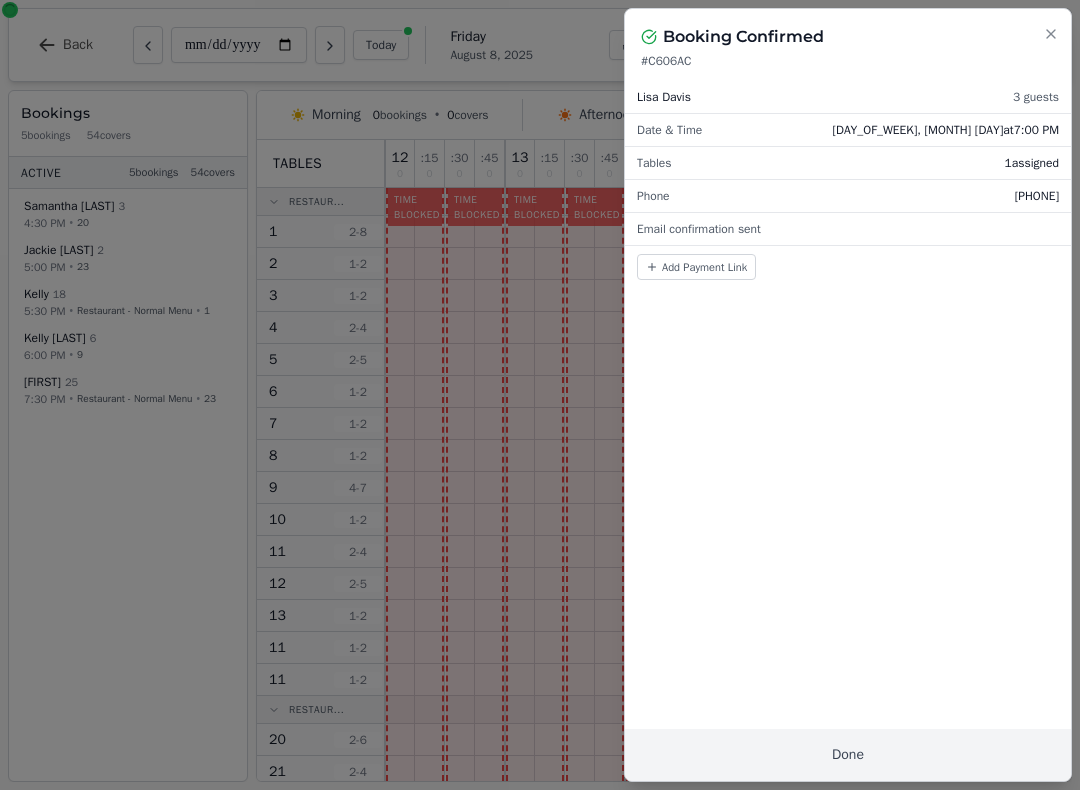 scroll, scrollTop: 0, scrollLeft: 0, axis: both 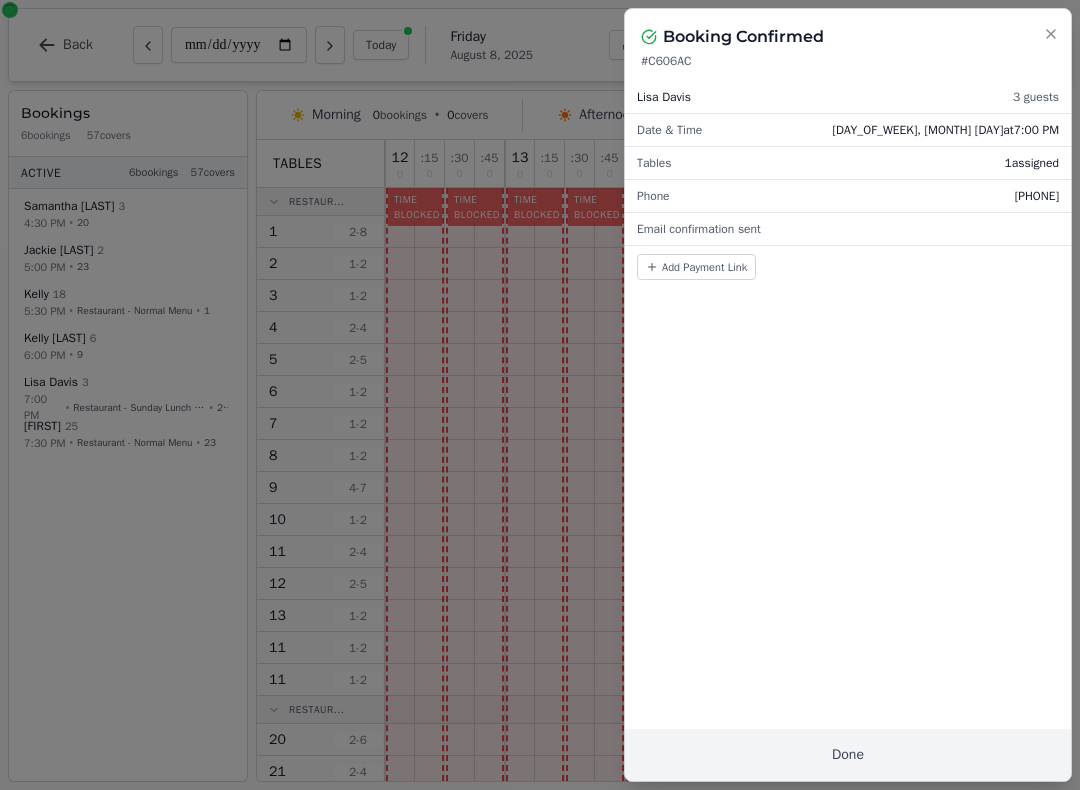 click 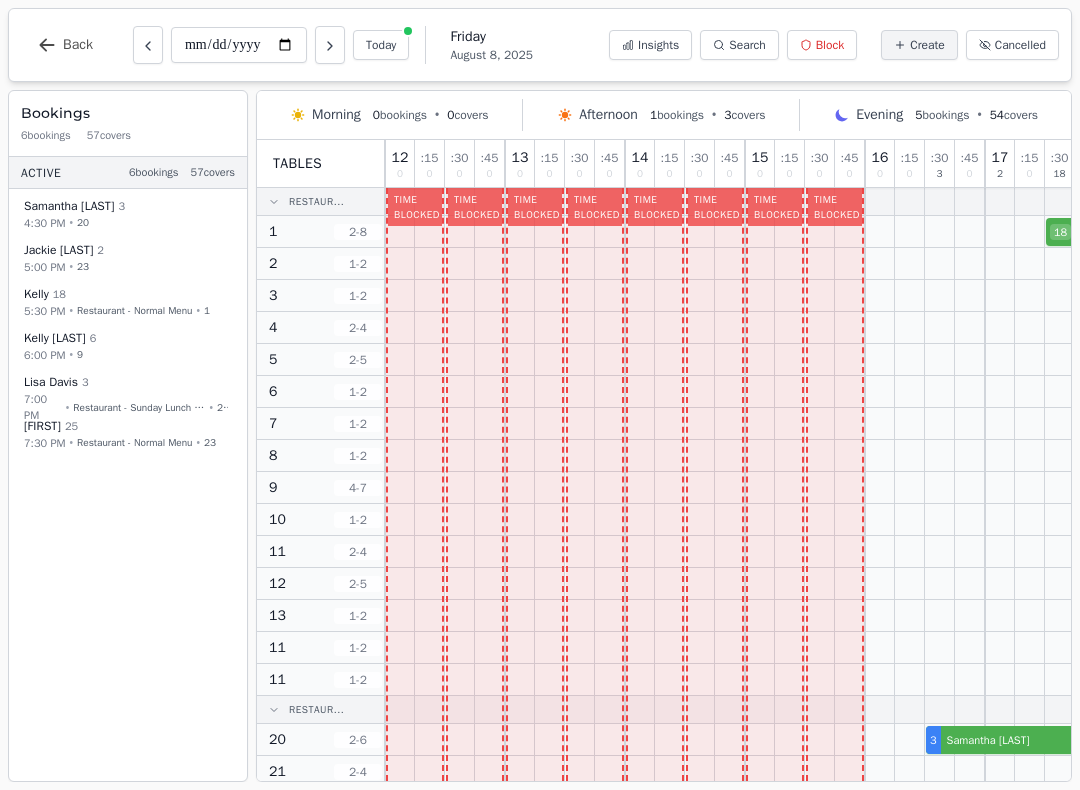 click on "Back" at bounding box center [78, 45] 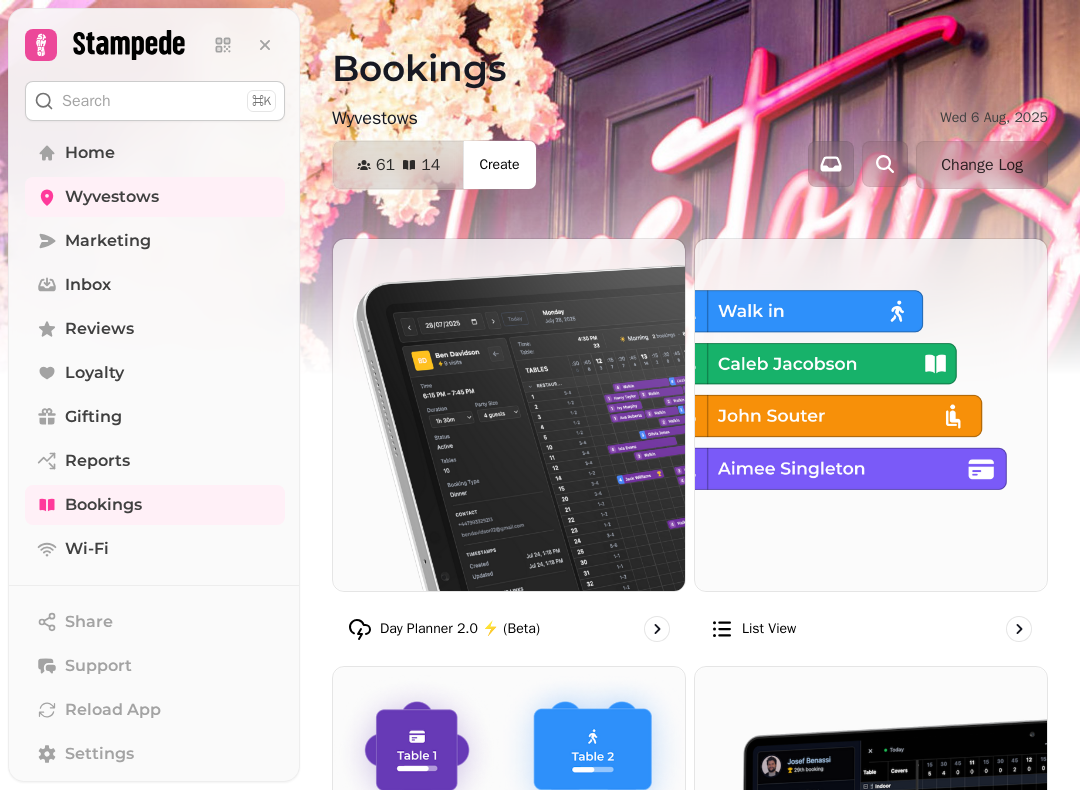 click on "Home" at bounding box center (155, 153) 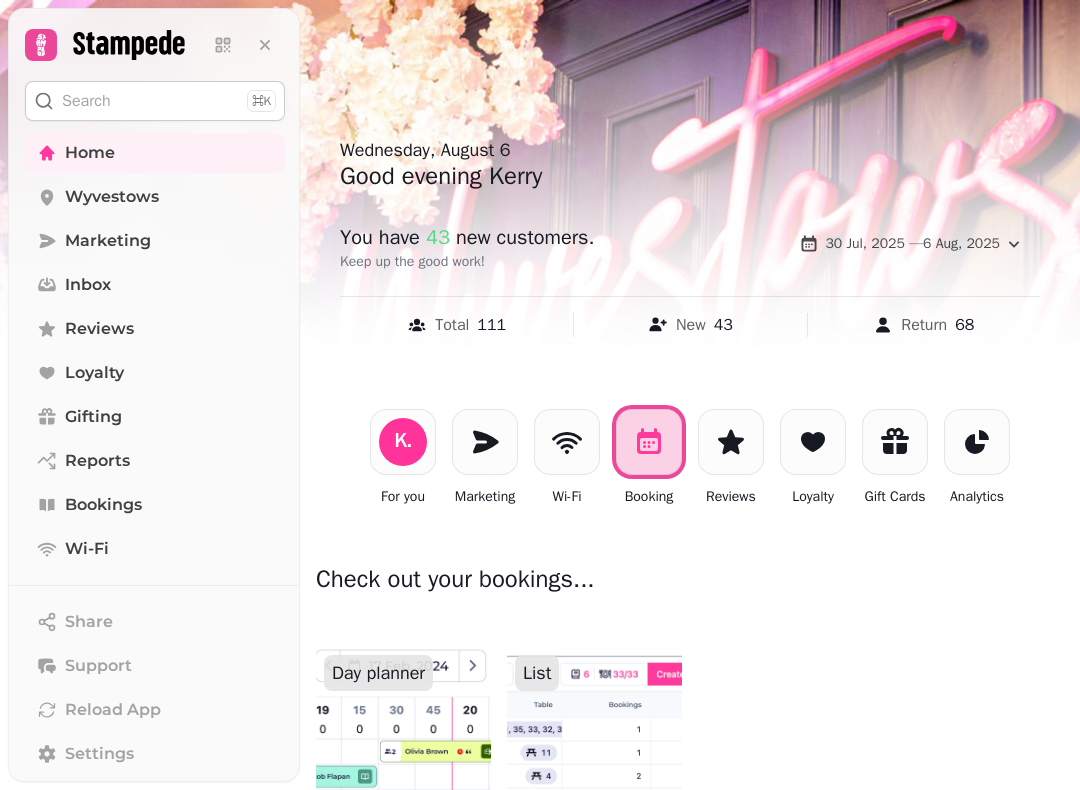 click at bounding box center [403, 731] 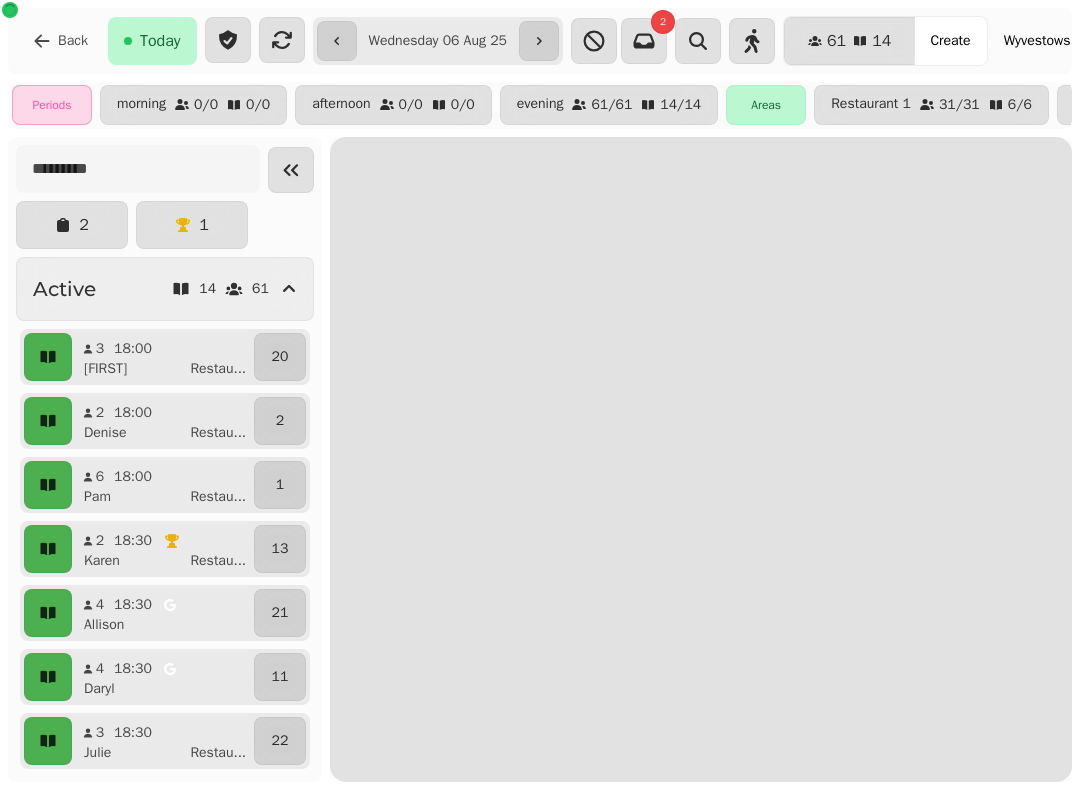 click at bounding box center (291, 170) 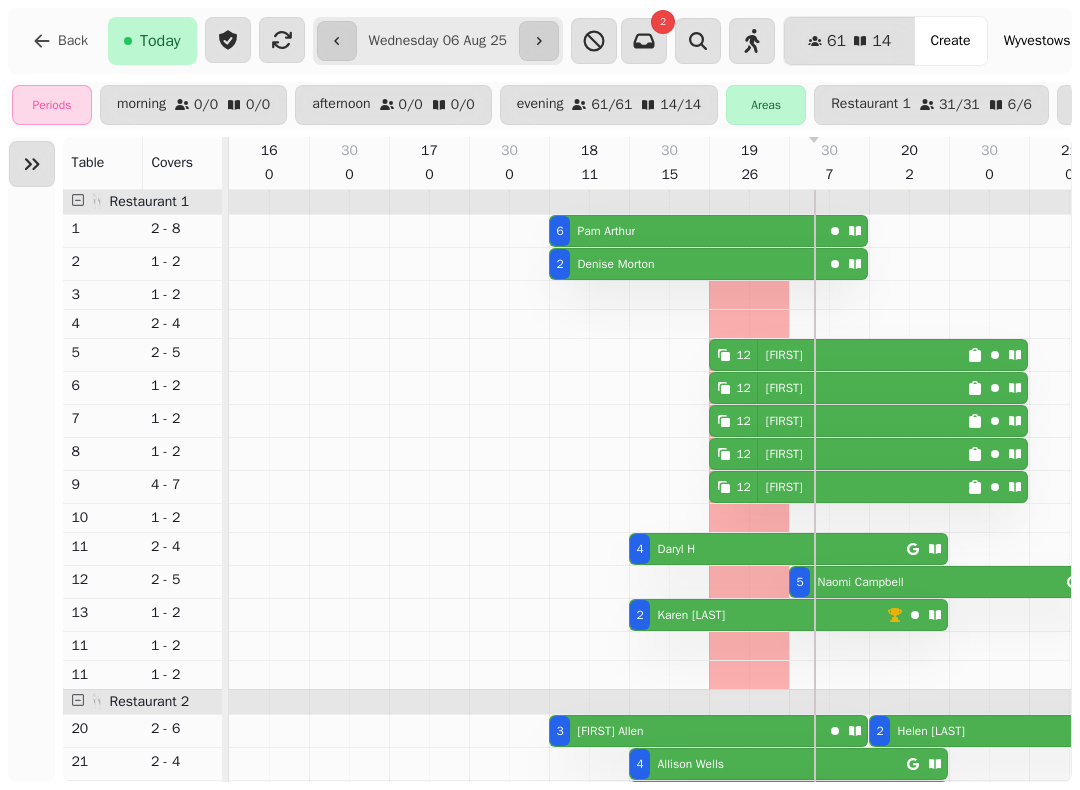 scroll, scrollTop: 0, scrollLeft: 278, axis: horizontal 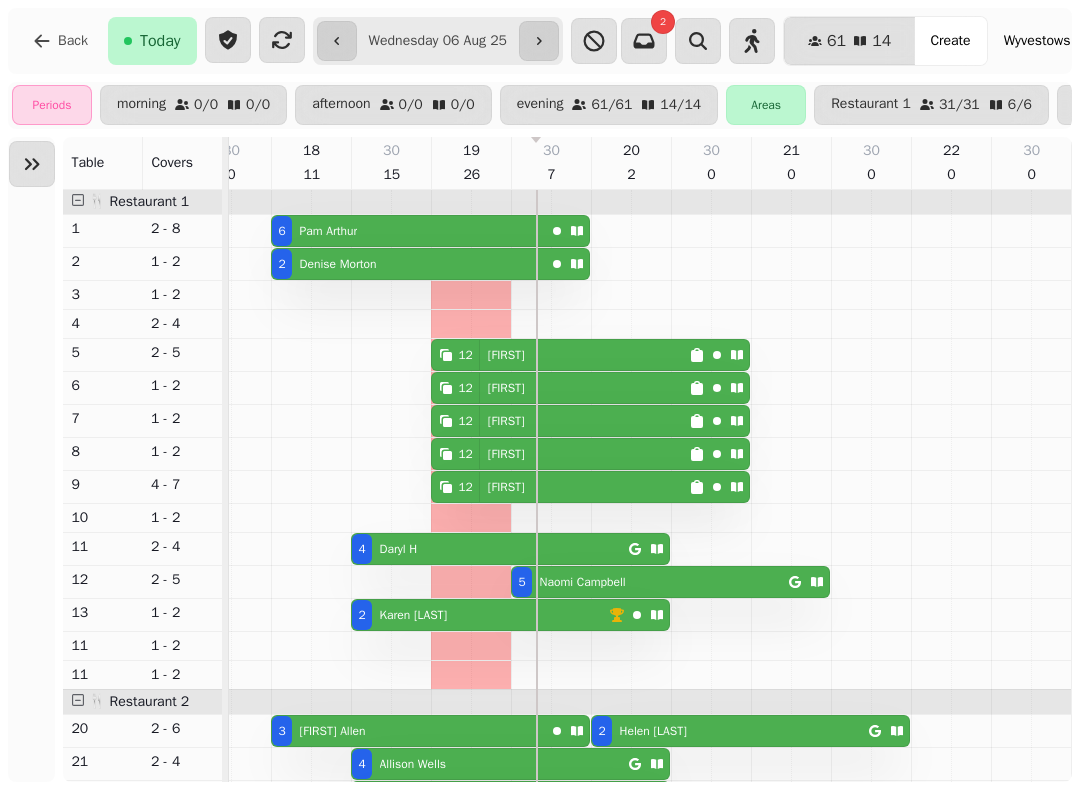 click 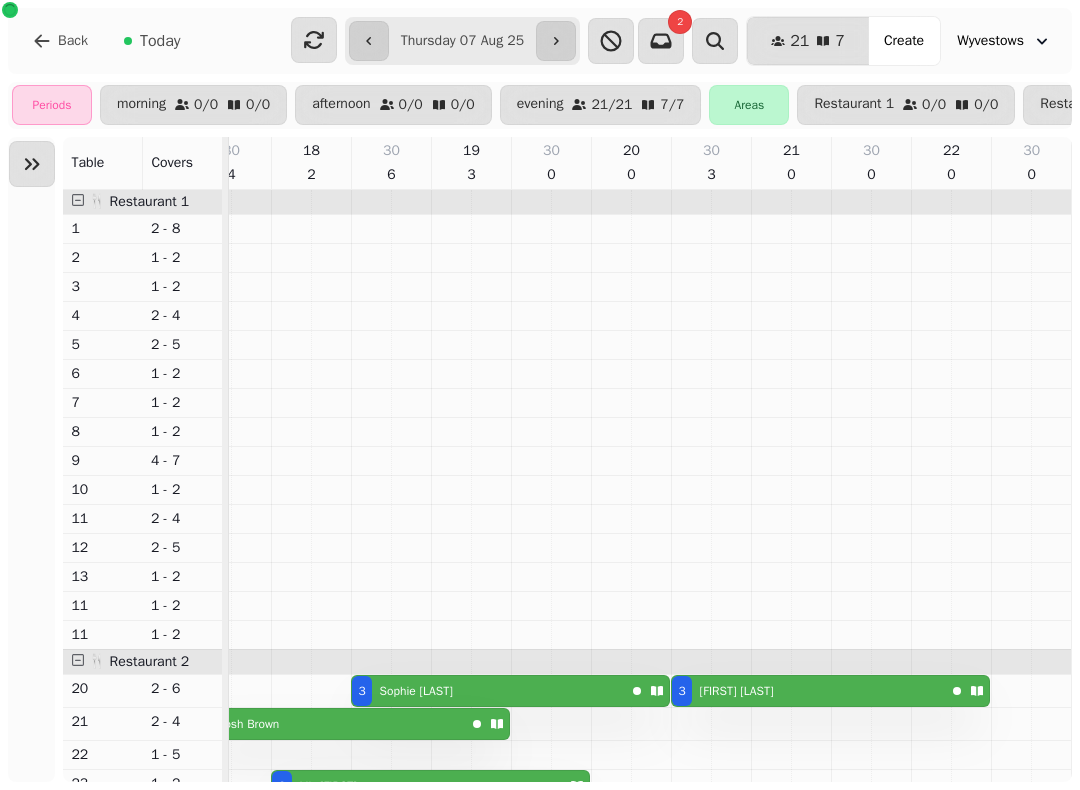 click 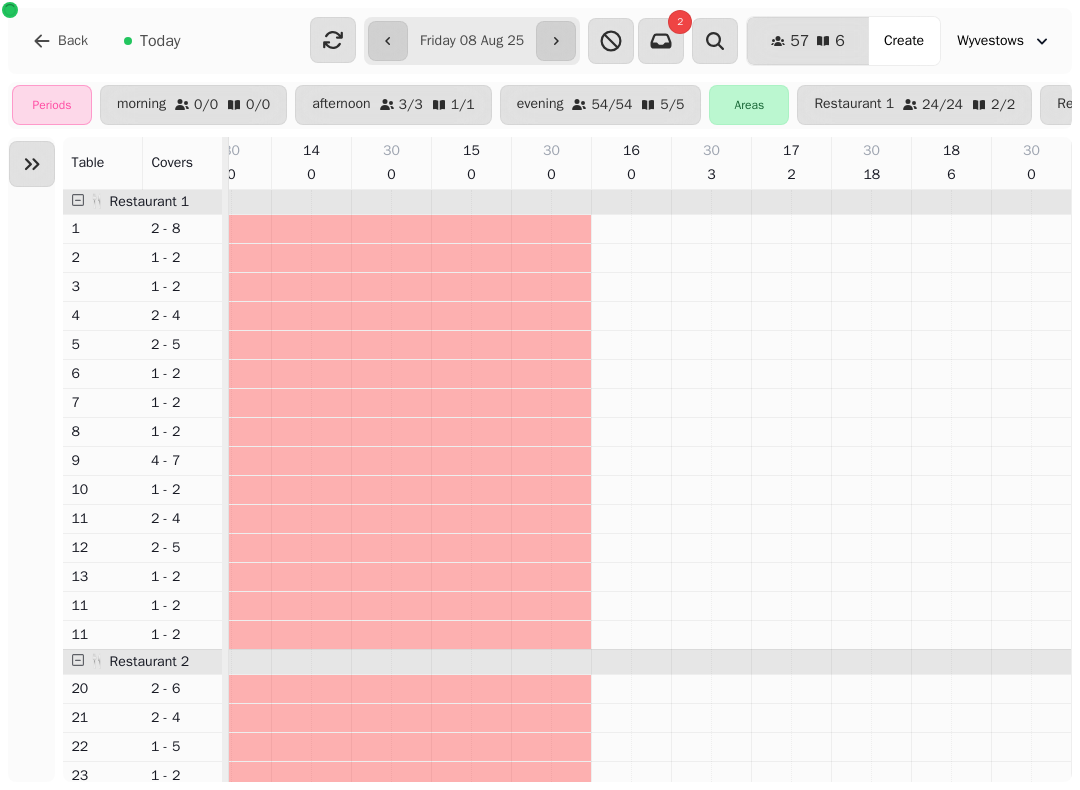 scroll, scrollTop: 0, scrollLeft: 918, axis: horizontal 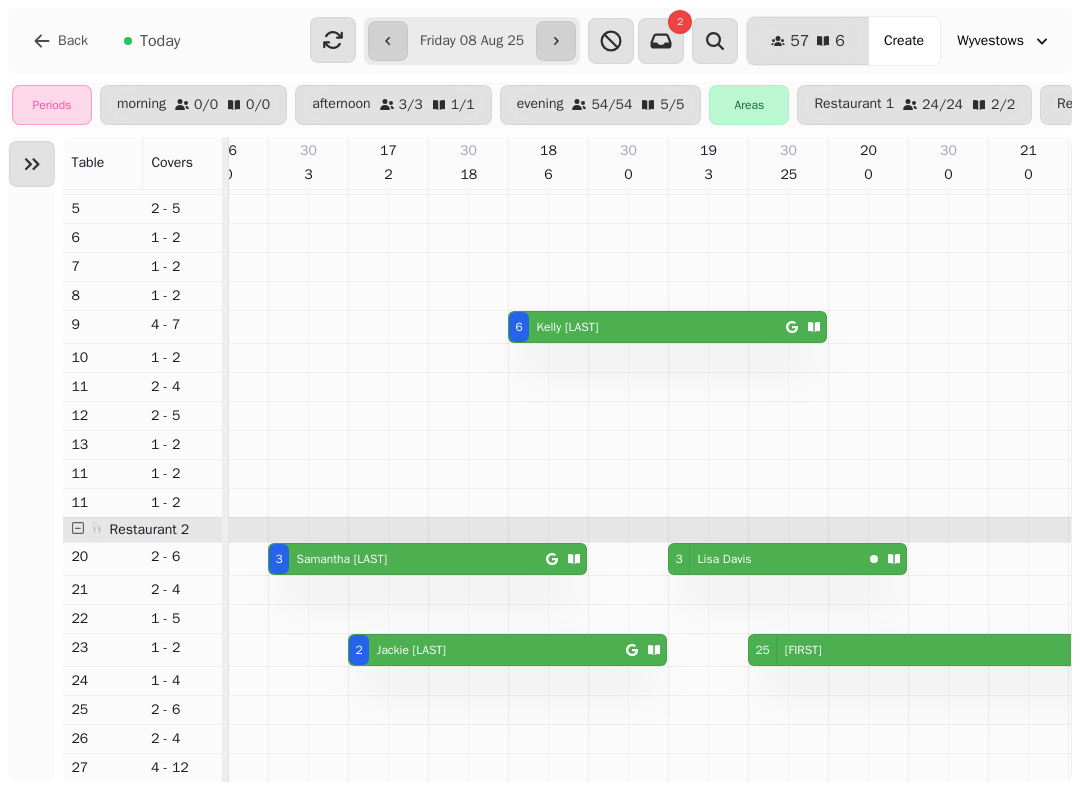 click on "Create" at bounding box center (904, 41) 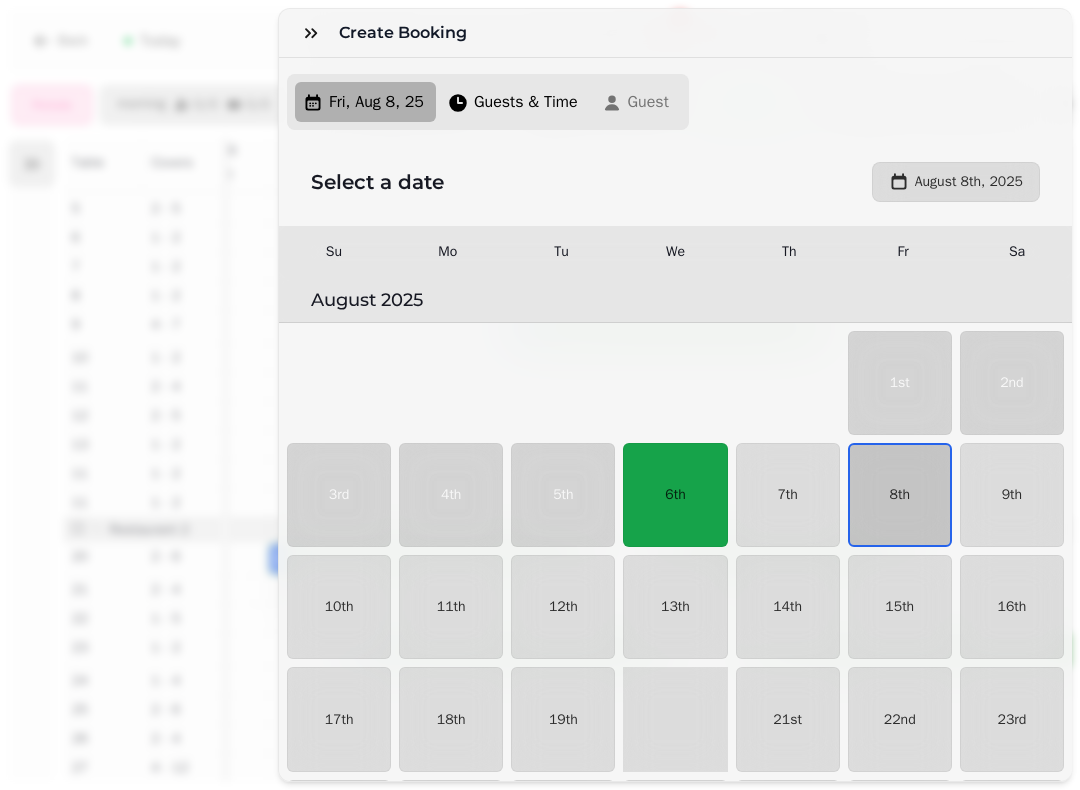 click on "8th" at bounding box center (900, 495) 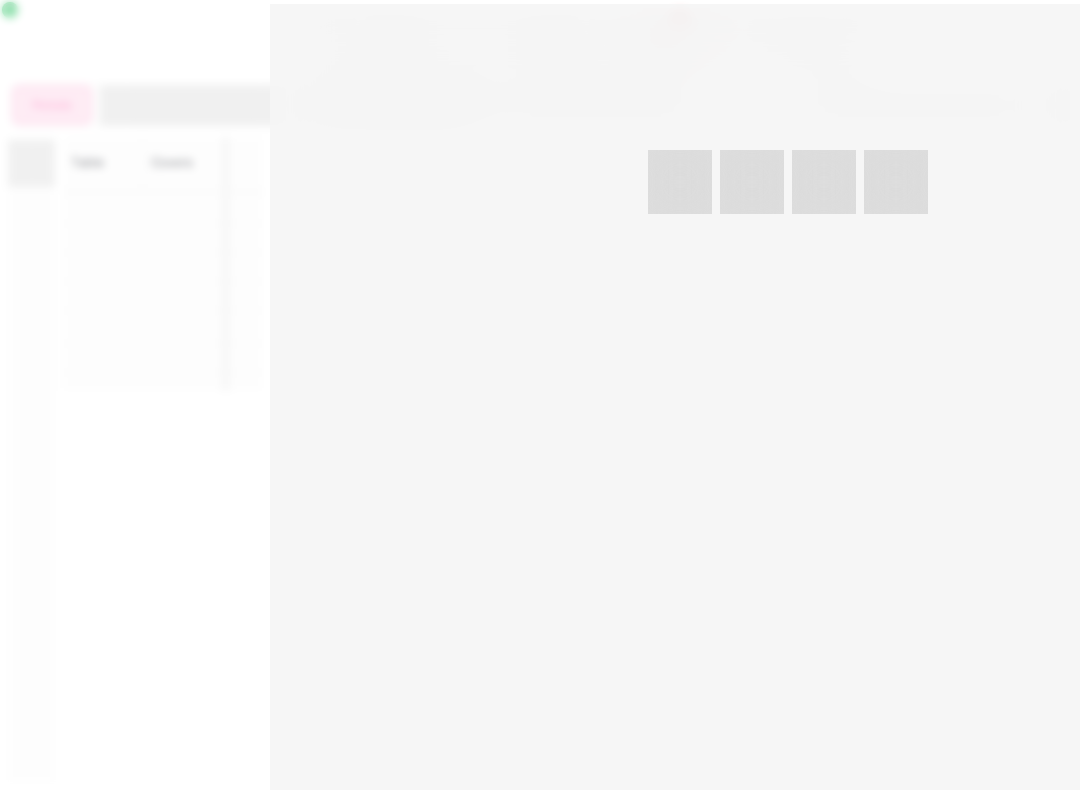 select on "****" 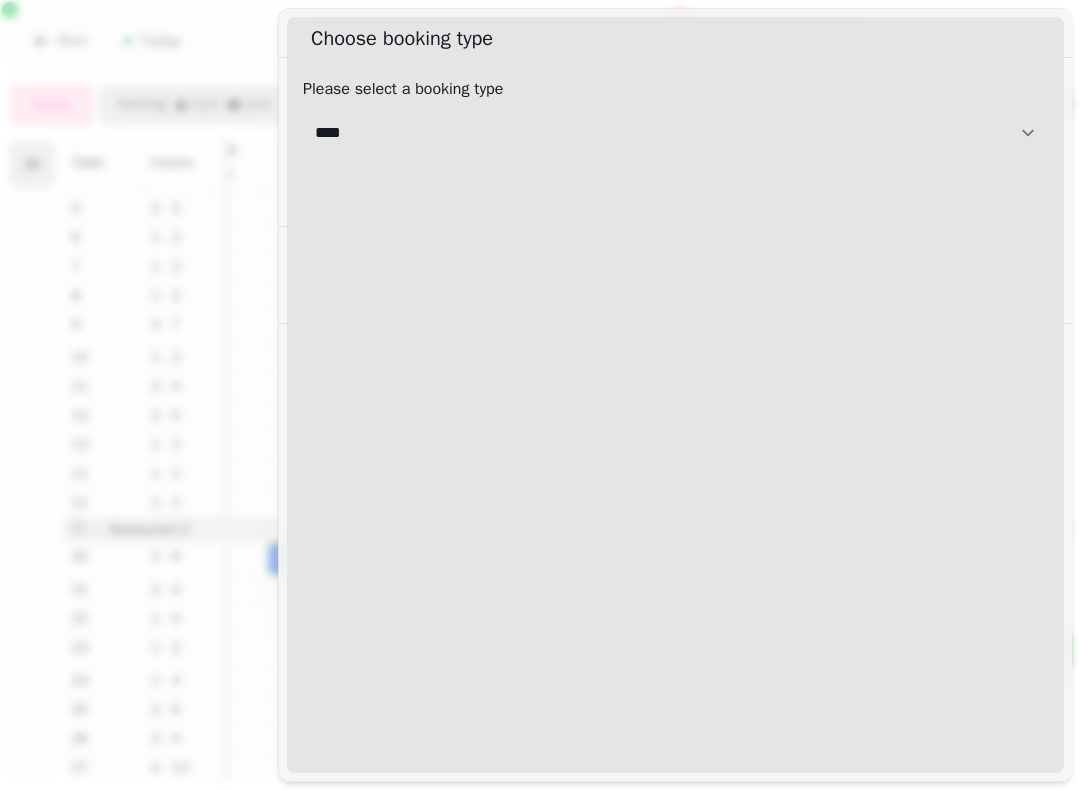 click on "**********" at bounding box center [675, 133] 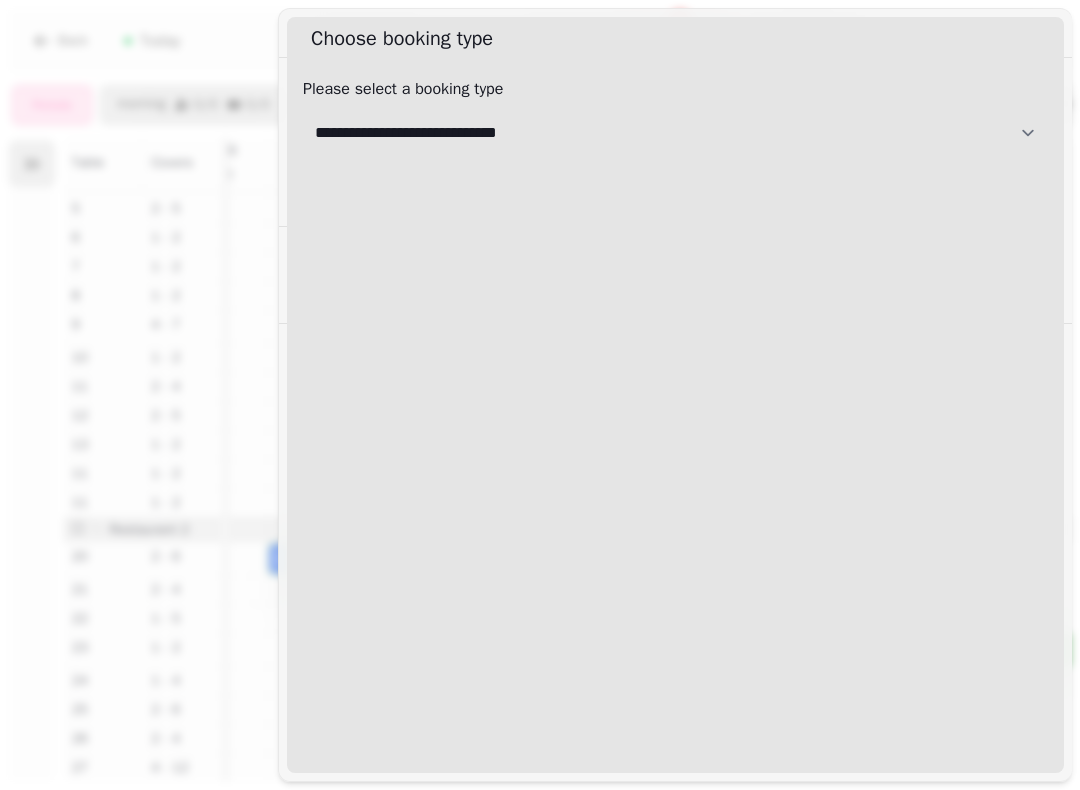 select on "**********" 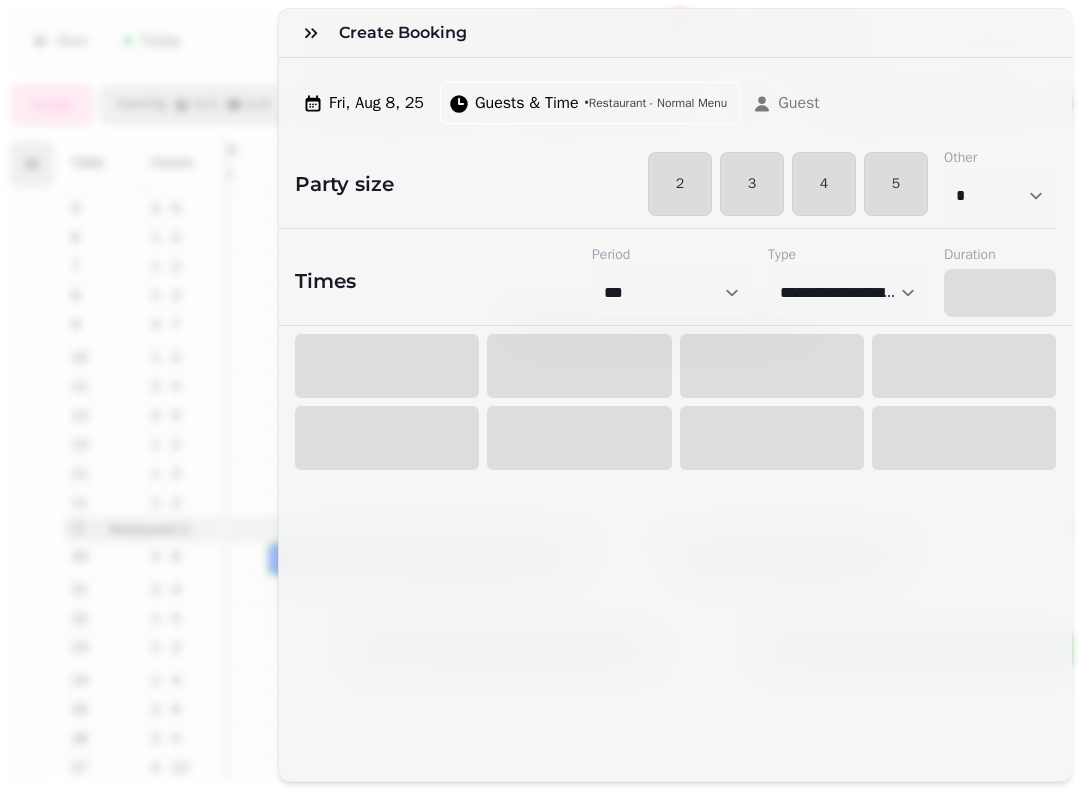 select on "****" 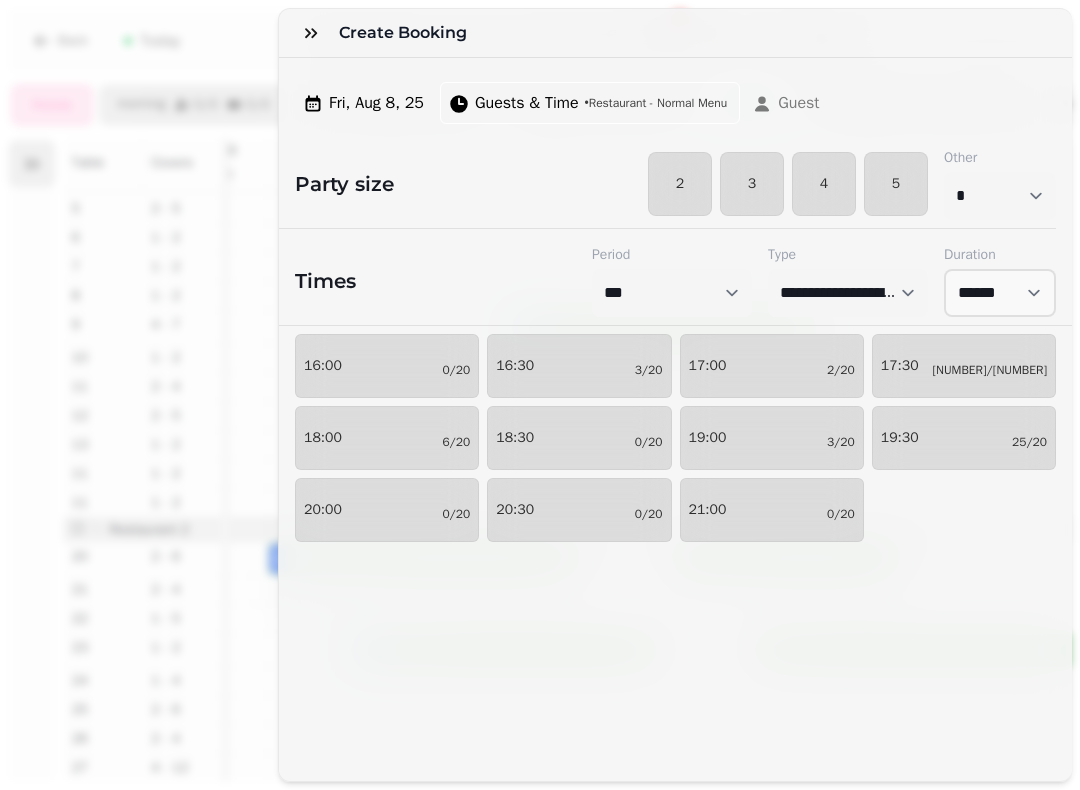 click on "5" at bounding box center [896, 184] 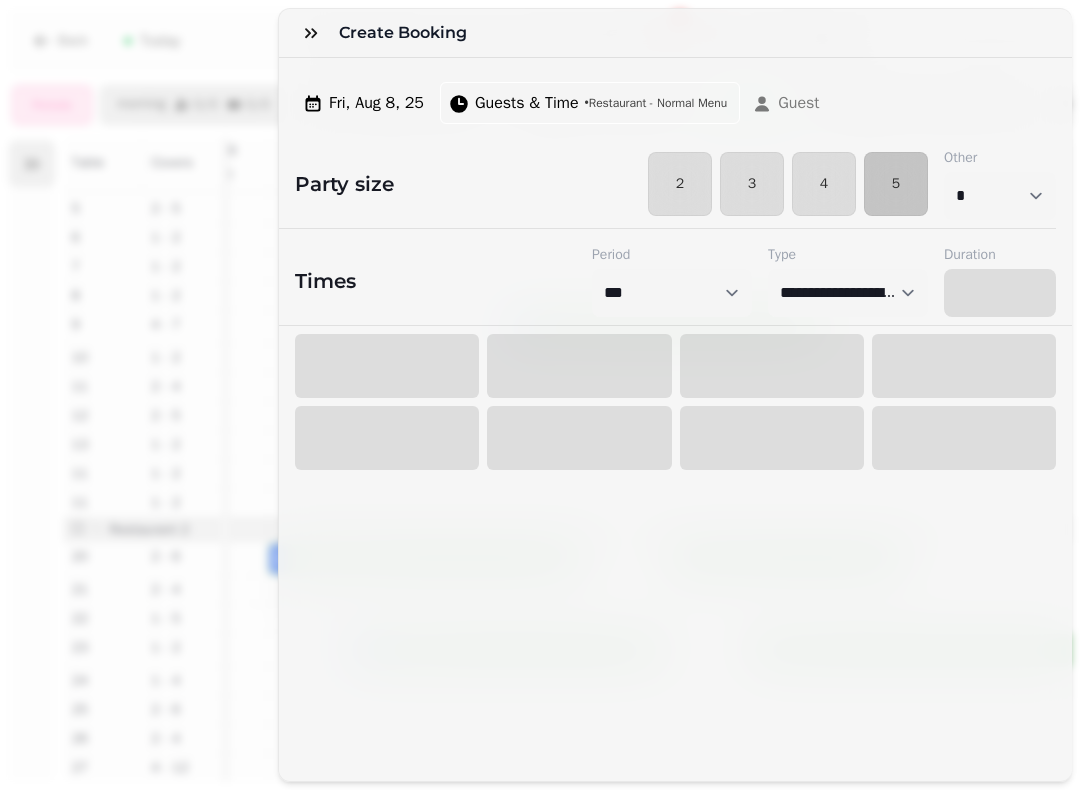 select on "****" 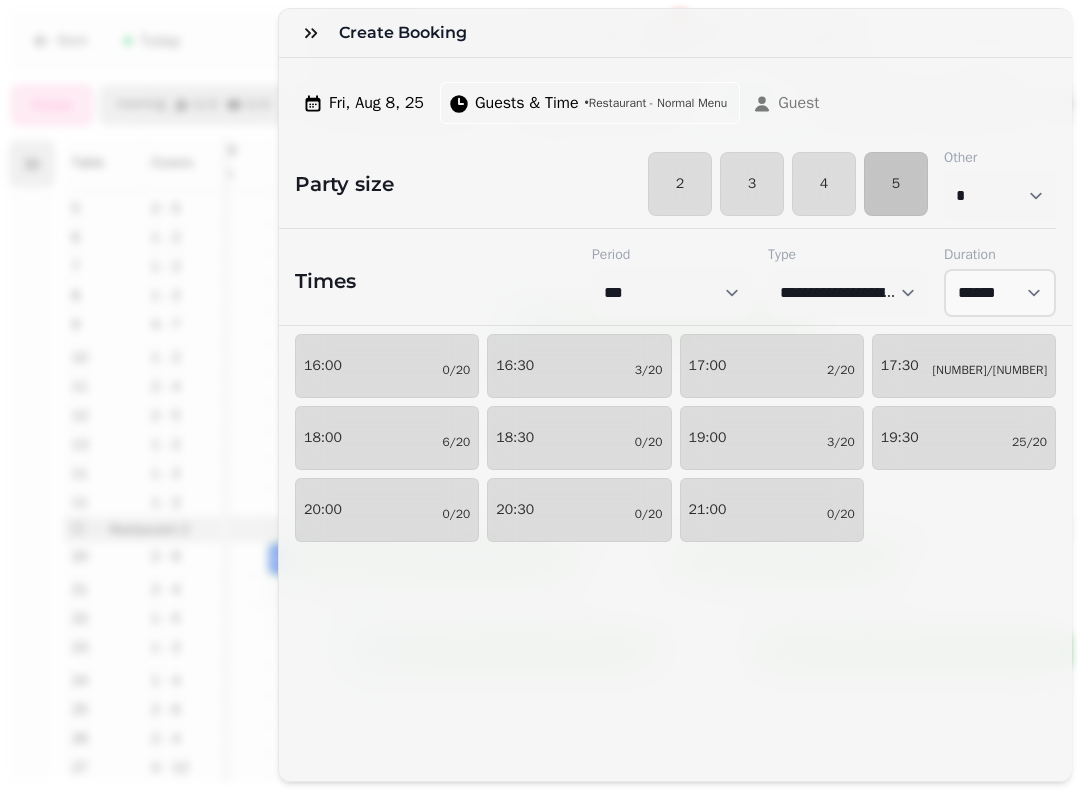 click on "18:30 0/20" at bounding box center (579, 438) 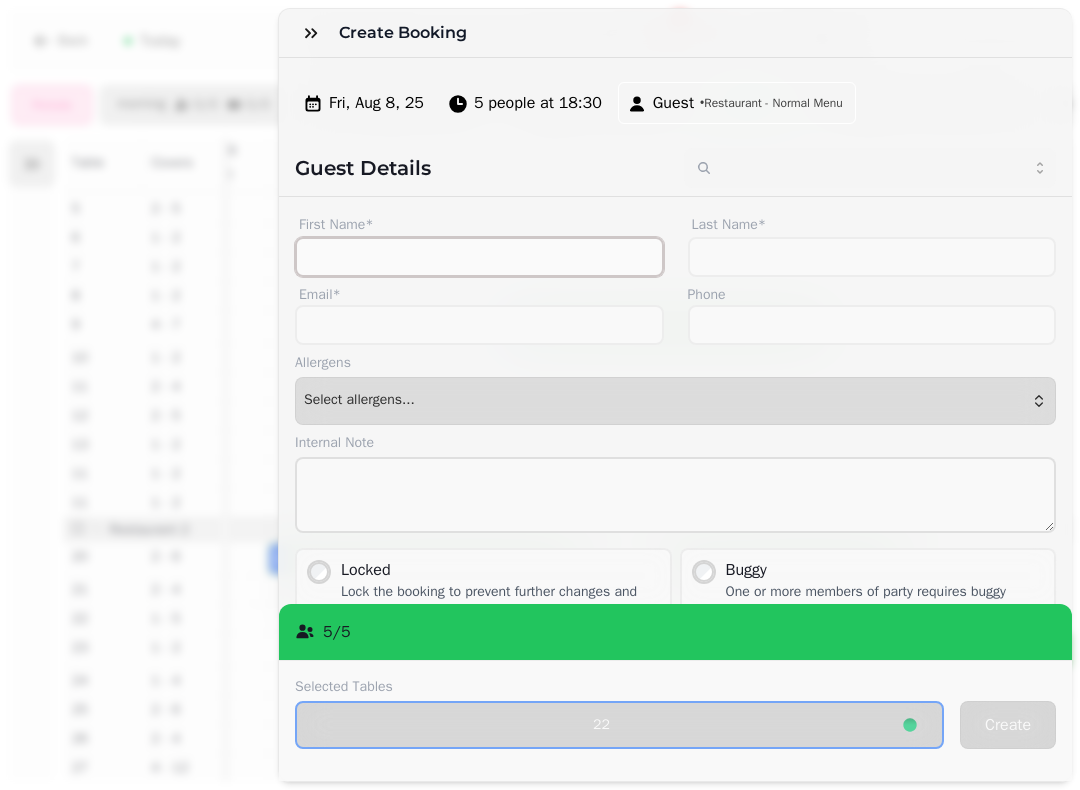 click on "First Name*" at bounding box center [479, 257] 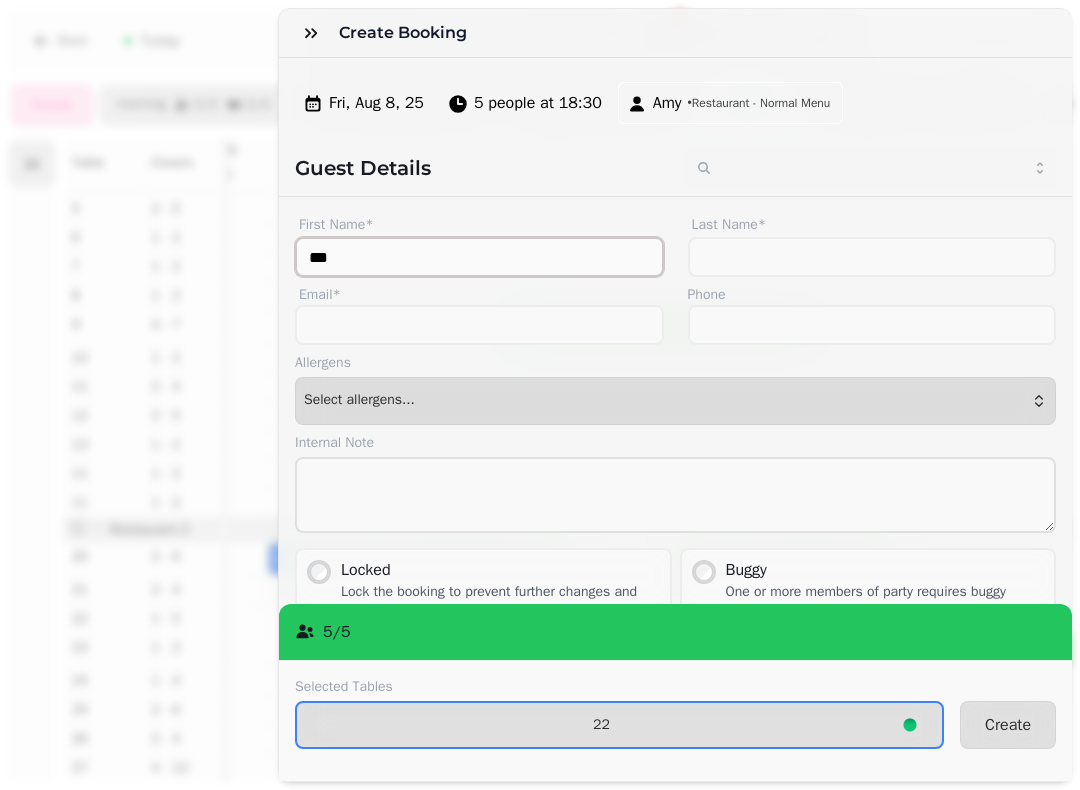 type on "***" 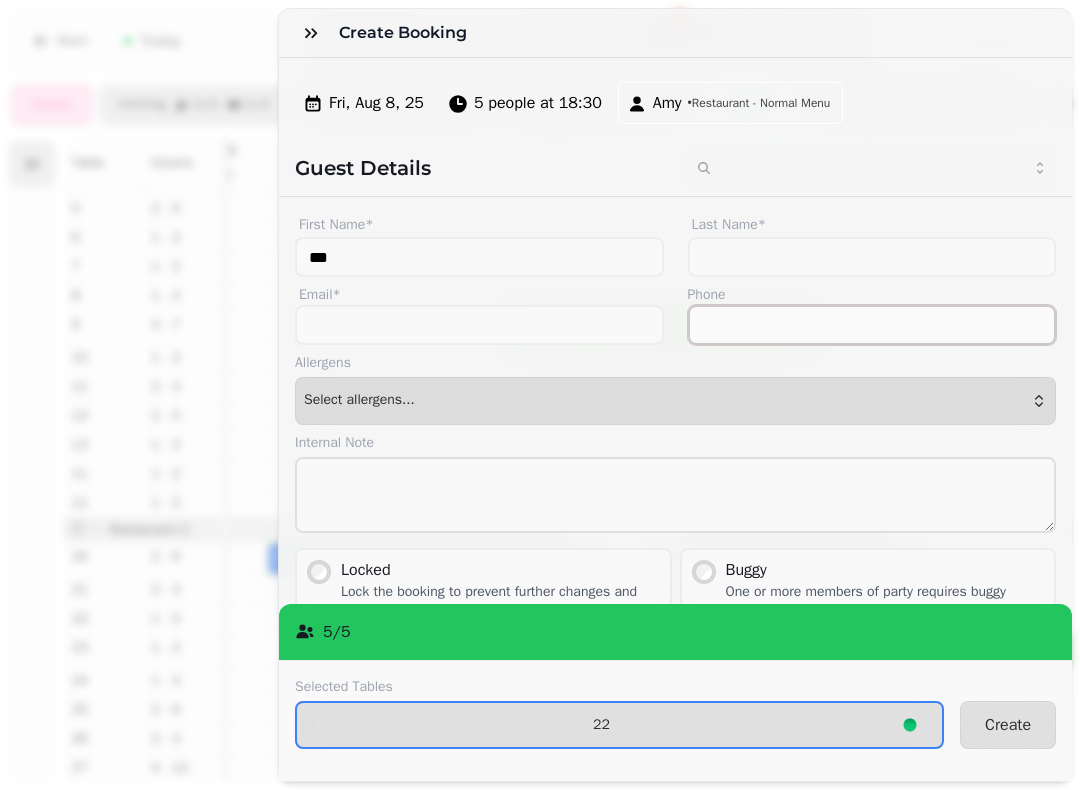 click on "Phone" at bounding box center [872, 325] 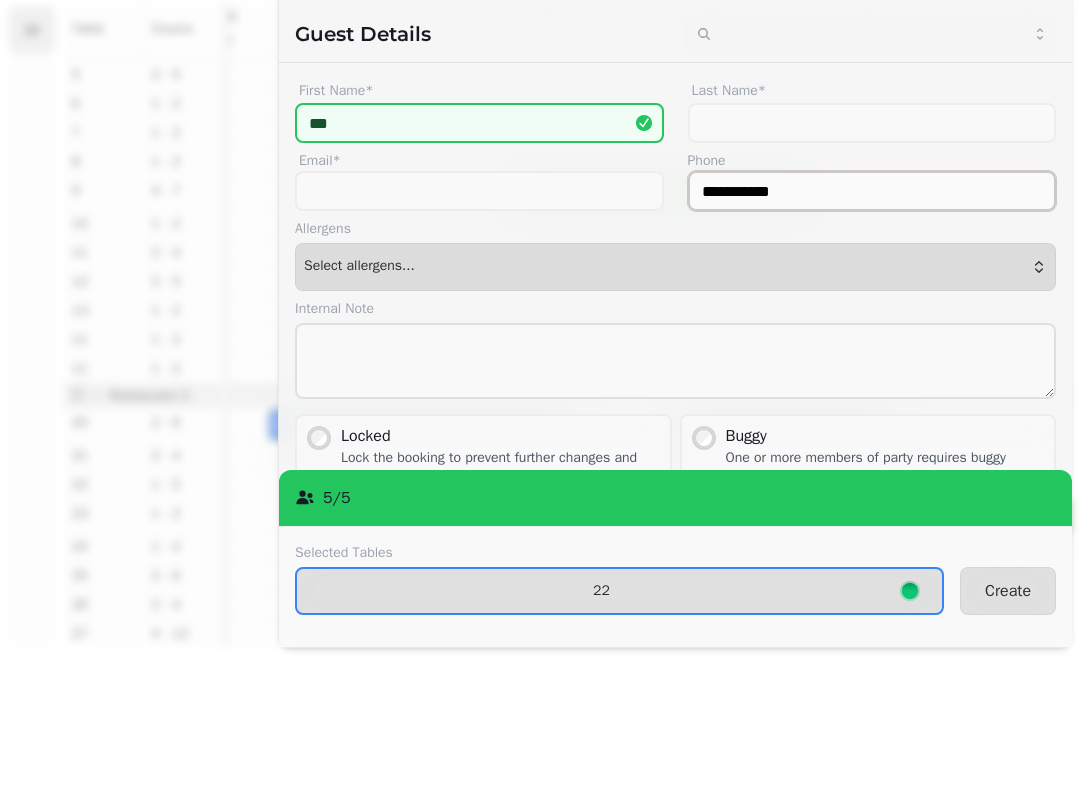 type on "**********" 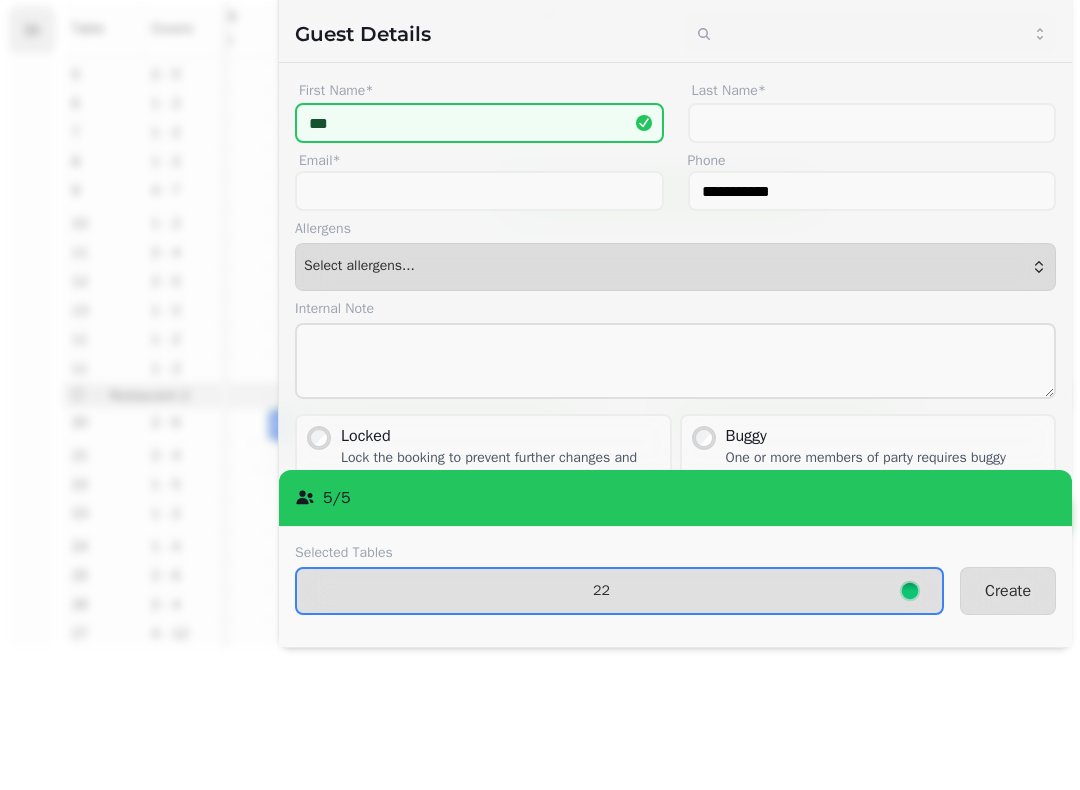 click on "Guest Details" at bounding box center [481, 168] 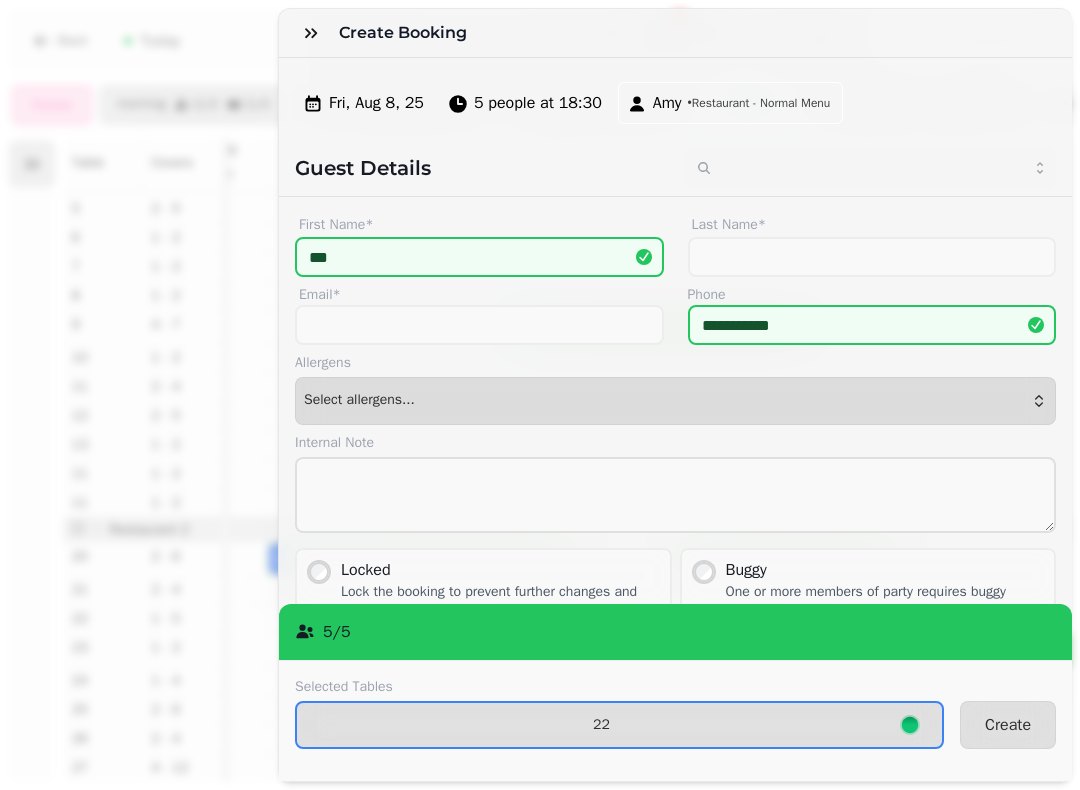 click on "Create" at bounding box center (1008, 725) 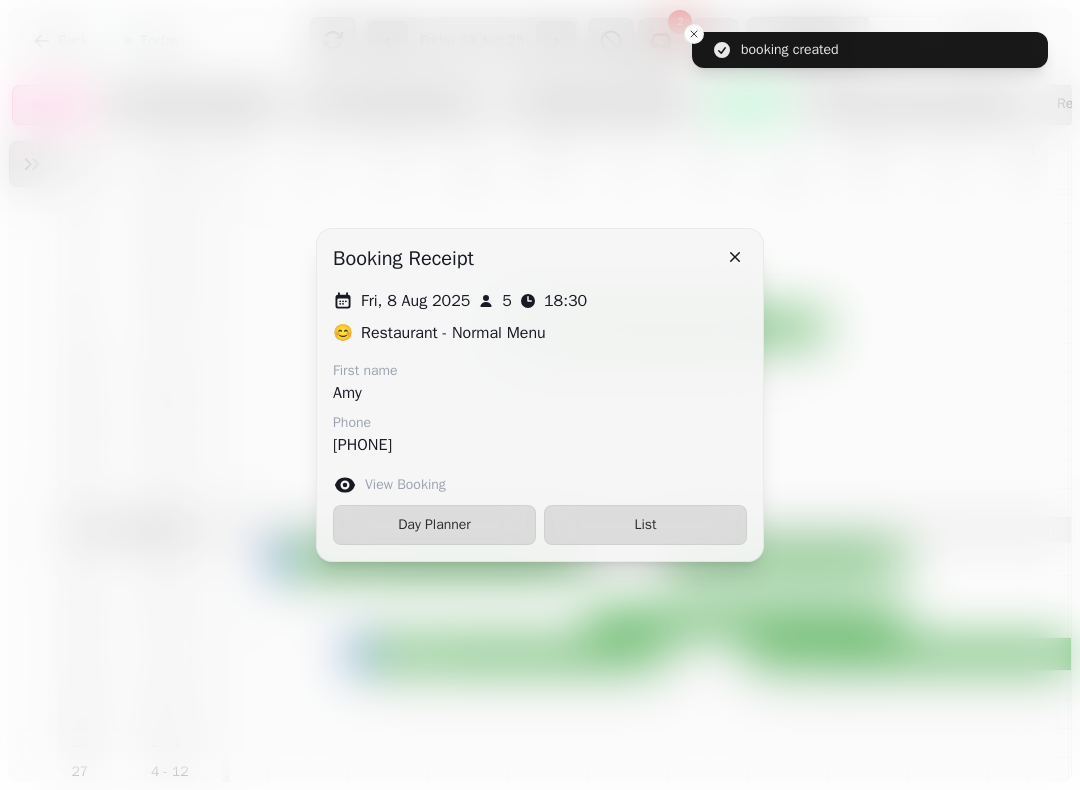 click 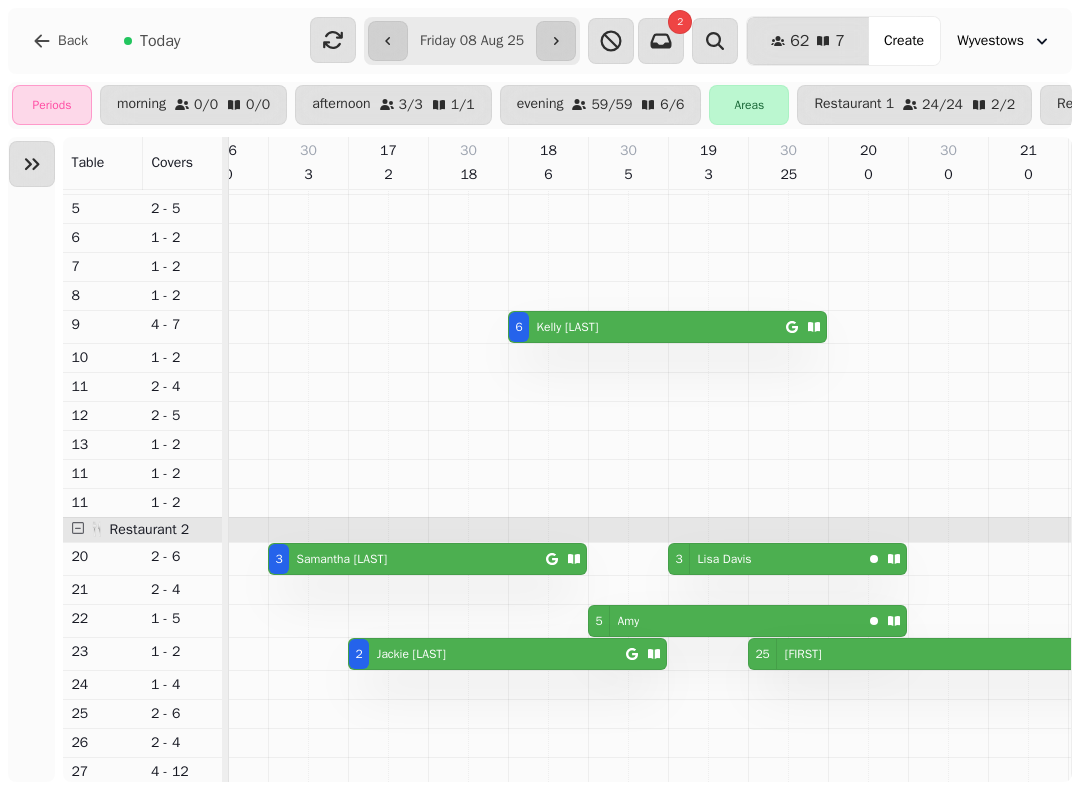 scroll, scrollTop: 144, scrollLeft: 674, axis: both 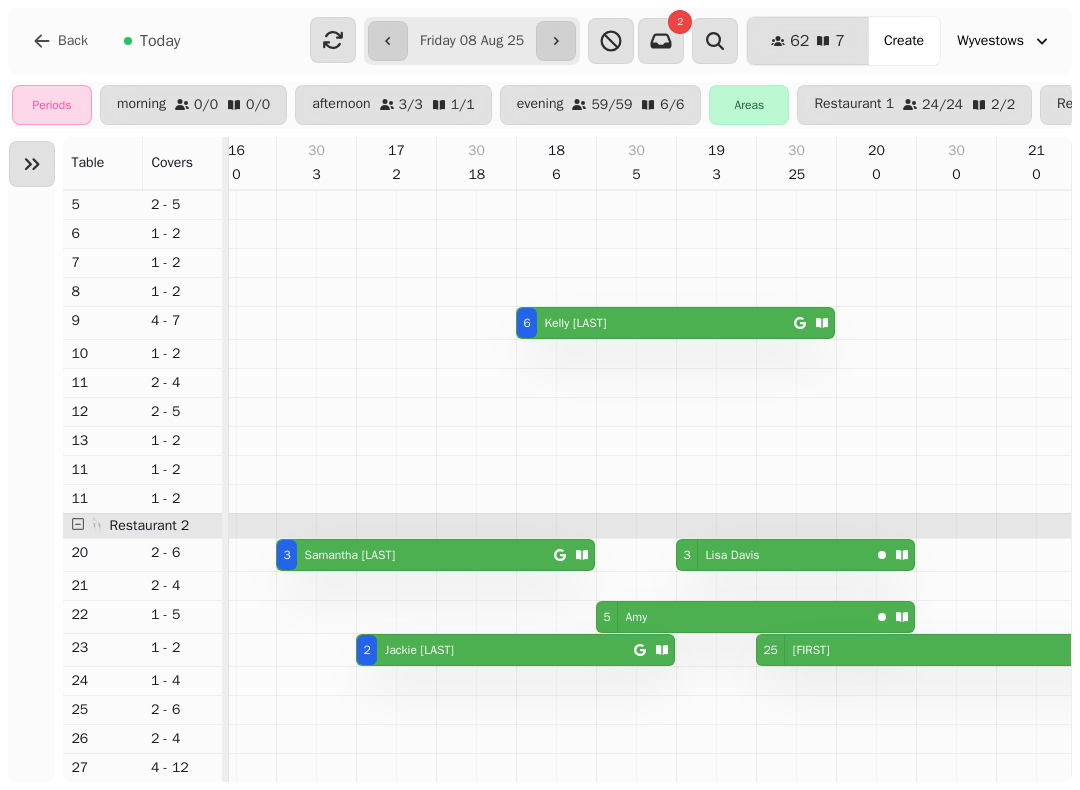 click on "[NUMBER] [FIRST]" at bounding box center [733, 617] 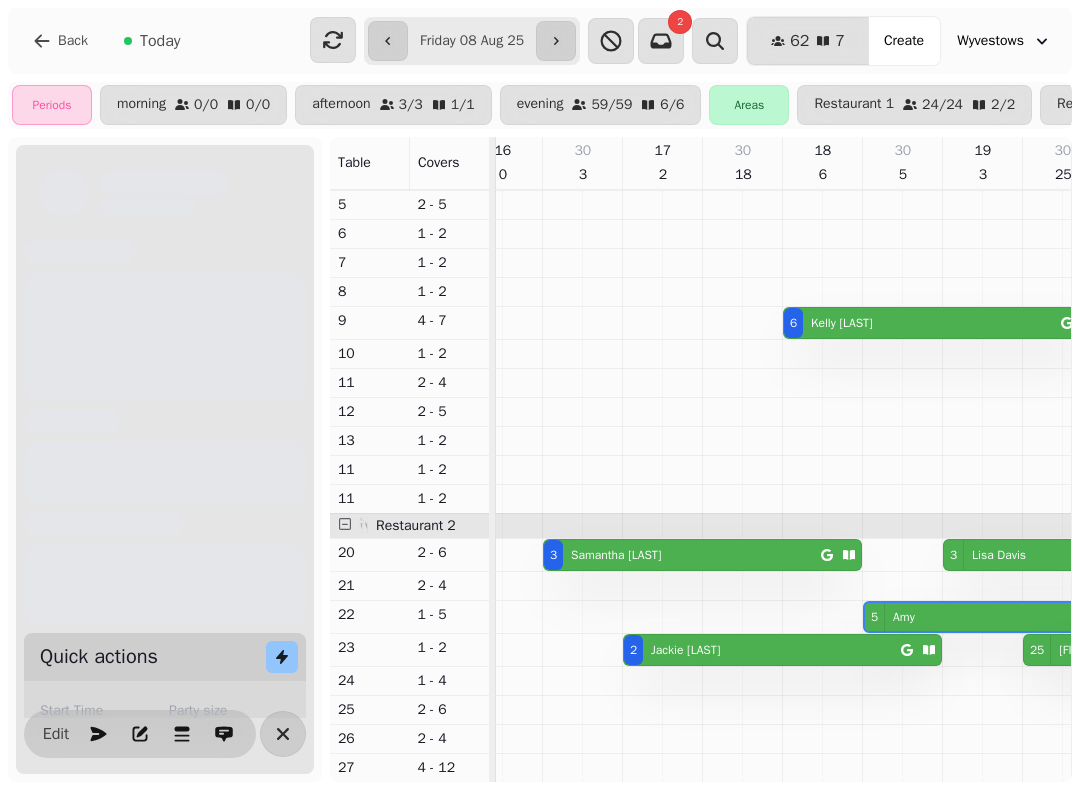 scroll, scrollTop: 0, scrollLeft: 921, axis: horizontal 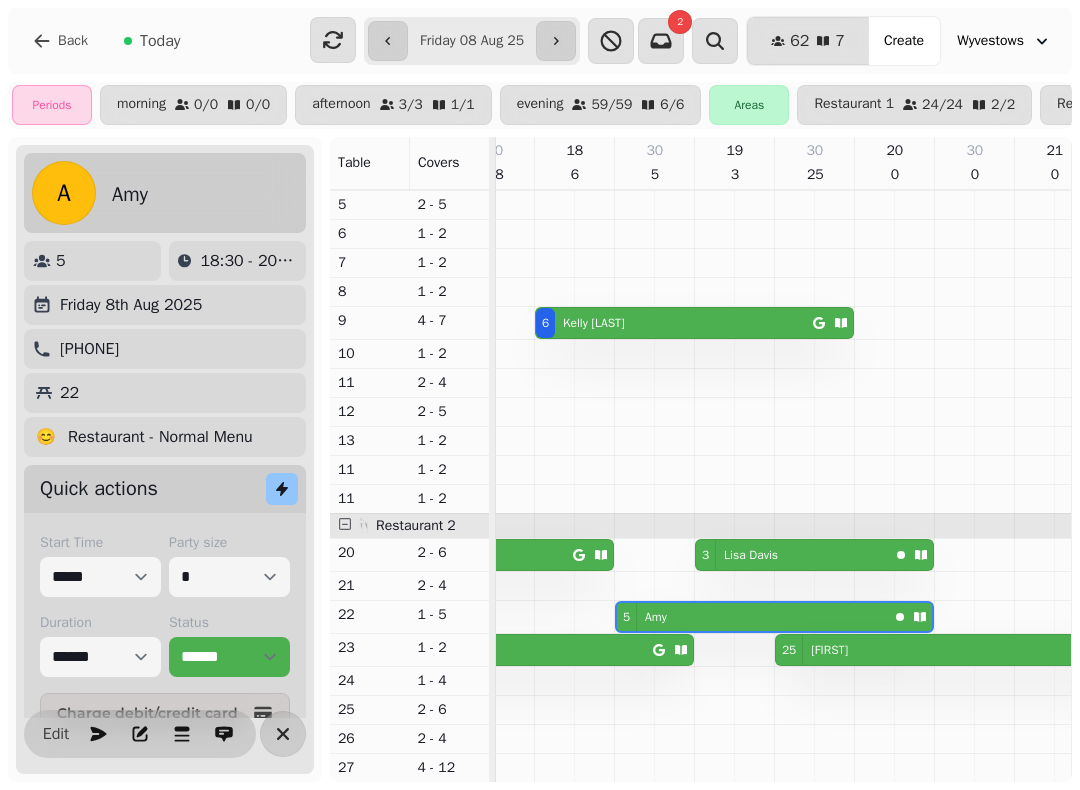 click 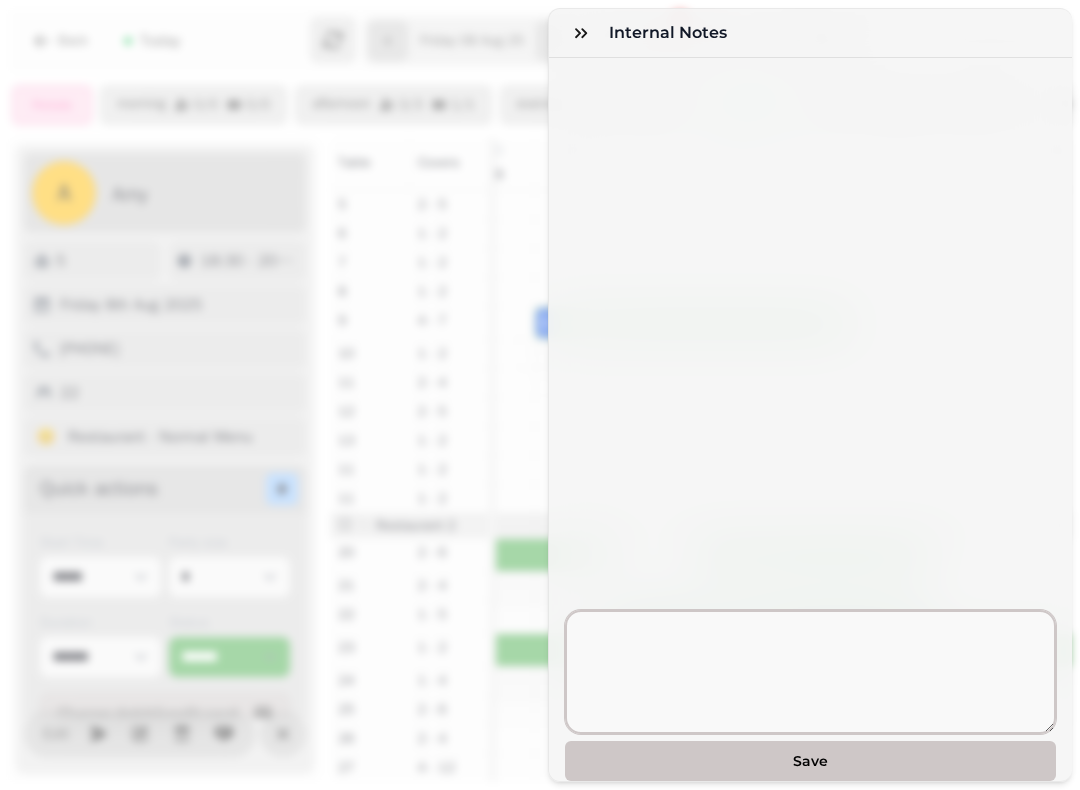 click at bounding box center [810, 672] 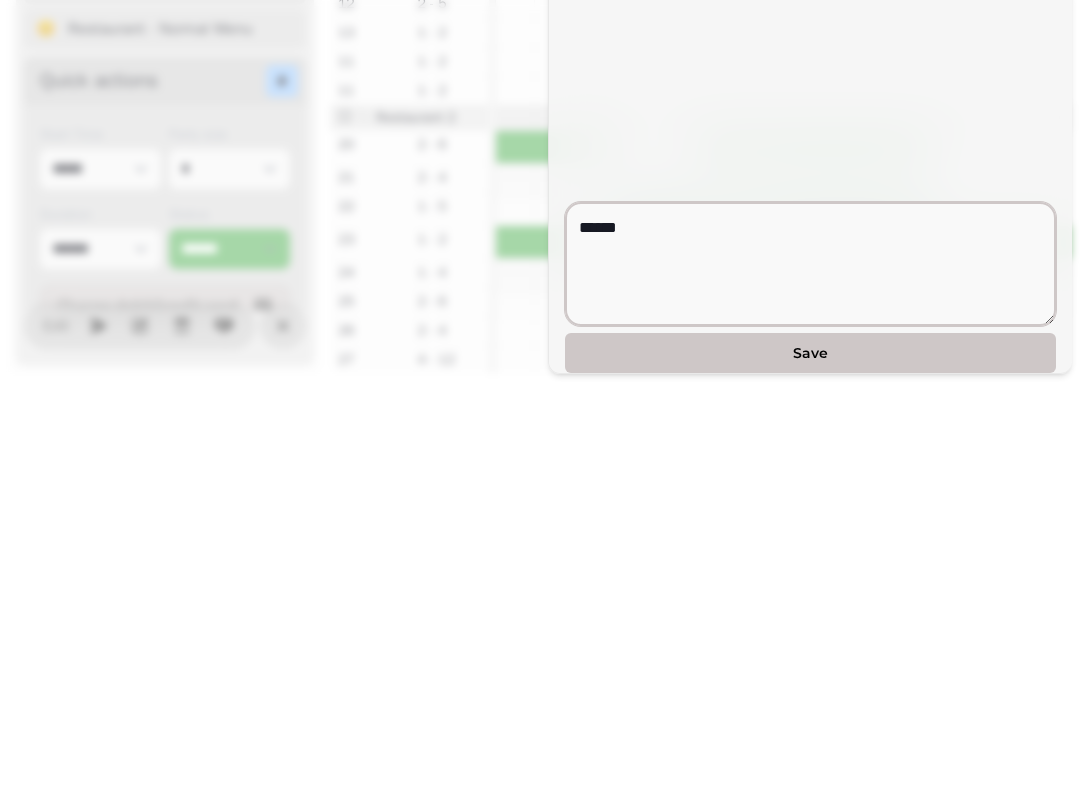type on "******" 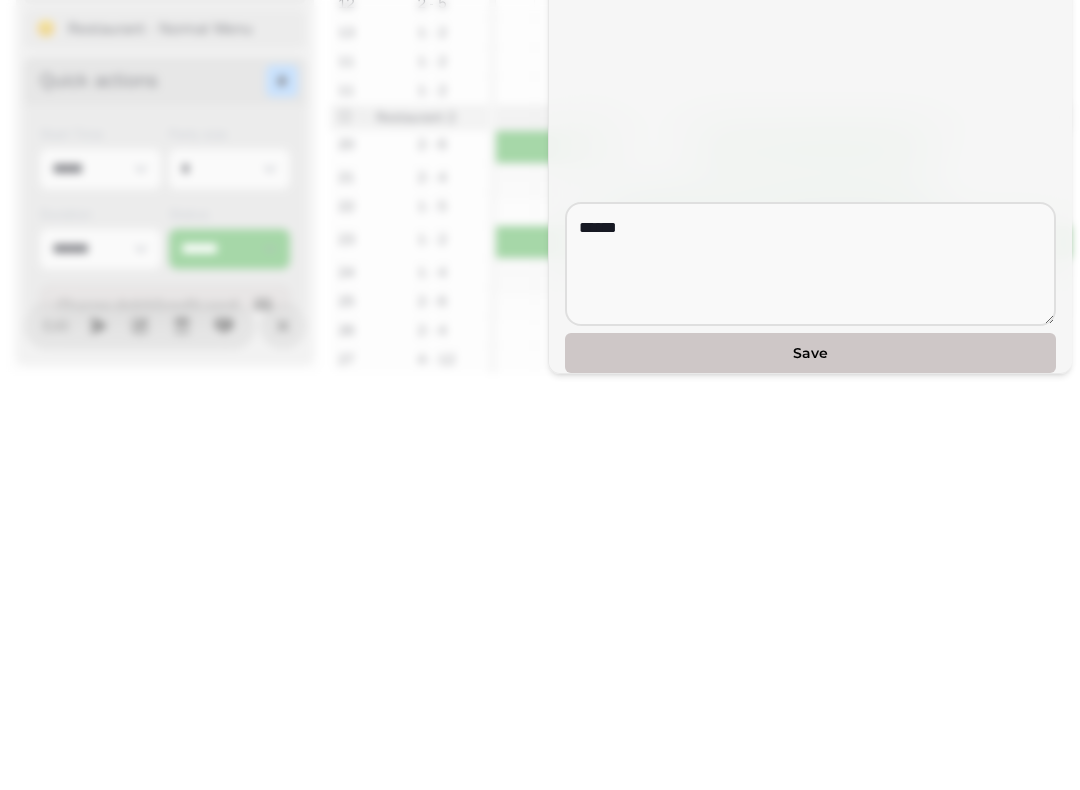 click on "Save" at bounding box center [810, 761] 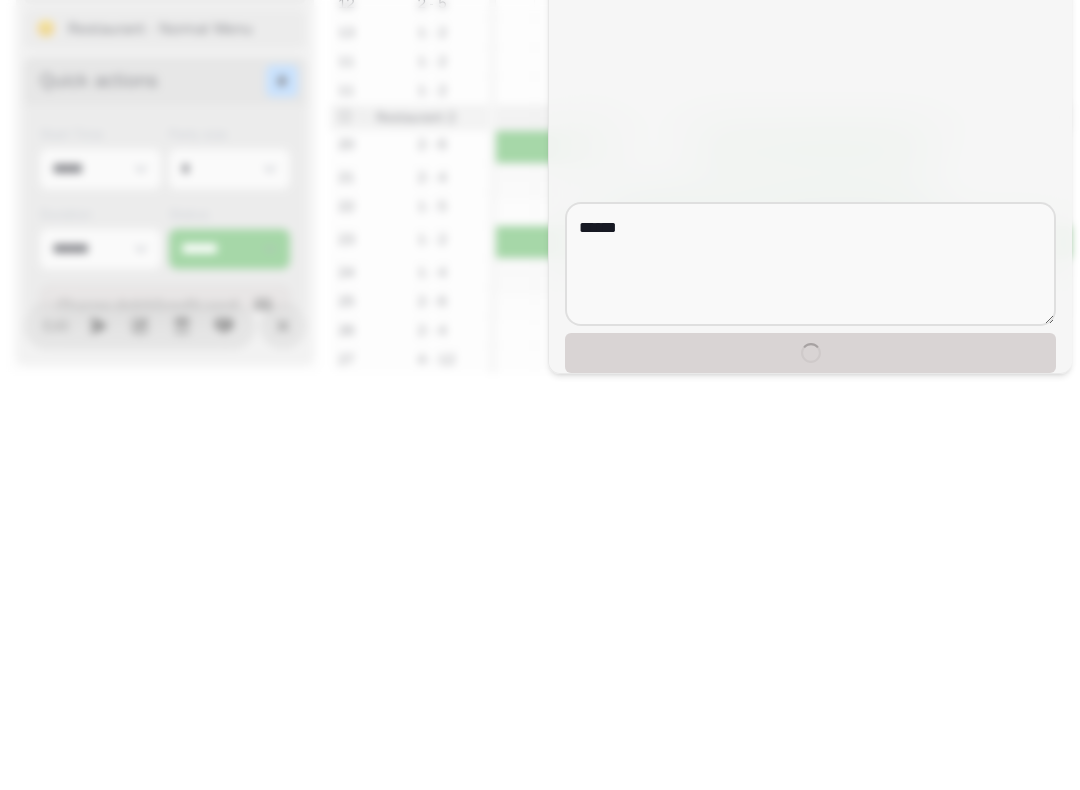 type 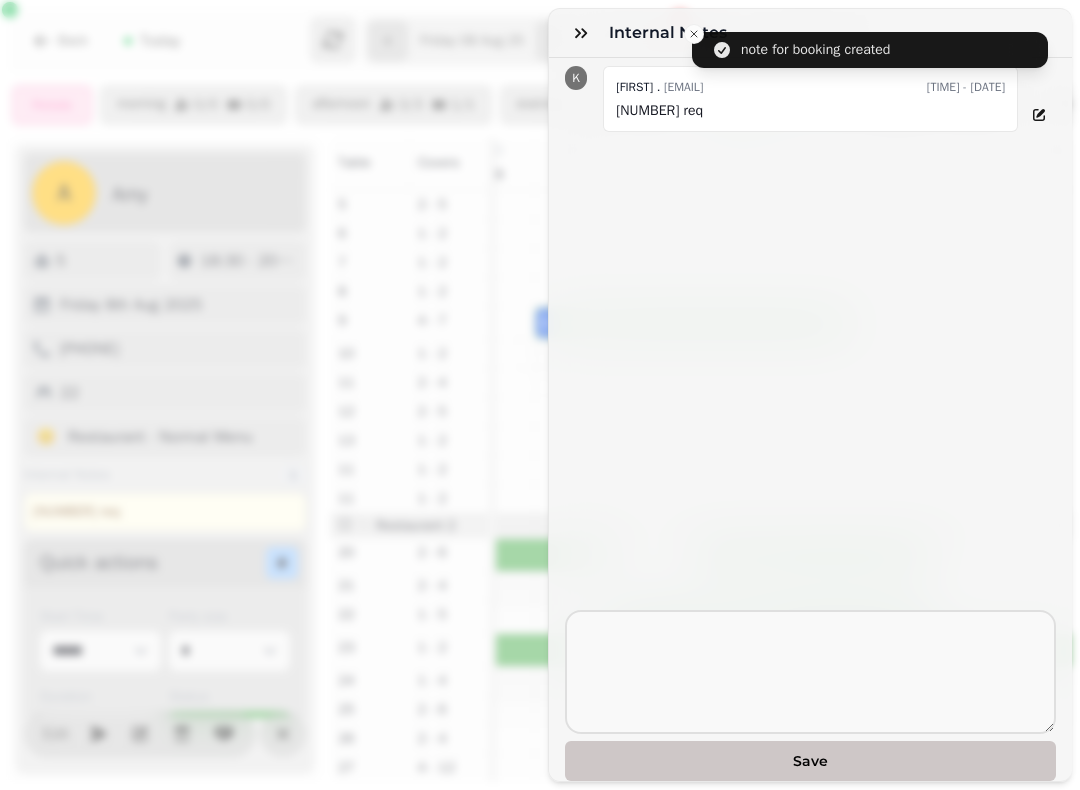 click 